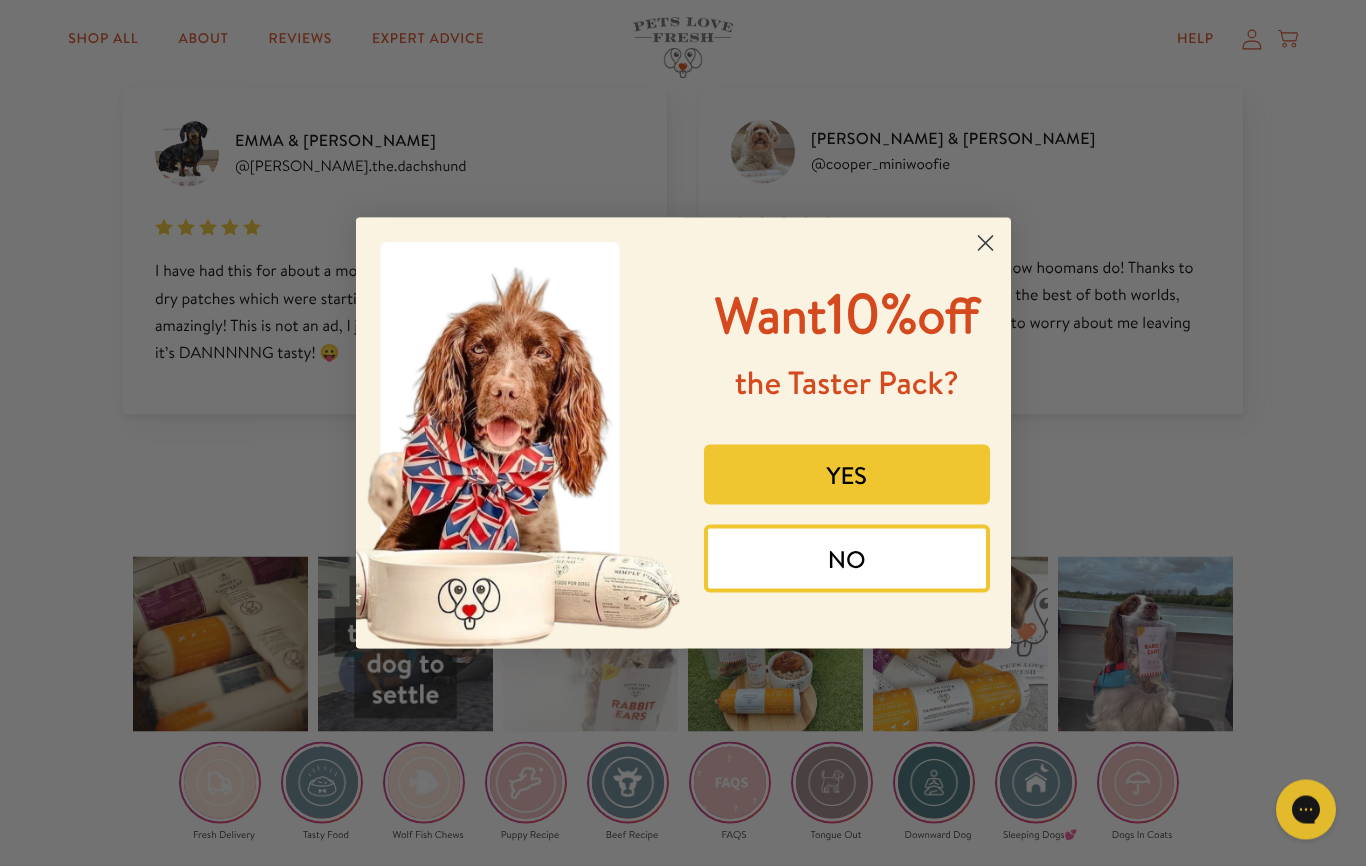 scroll, scrollTop: 2494, scrollLeft: 0, axis: vertical 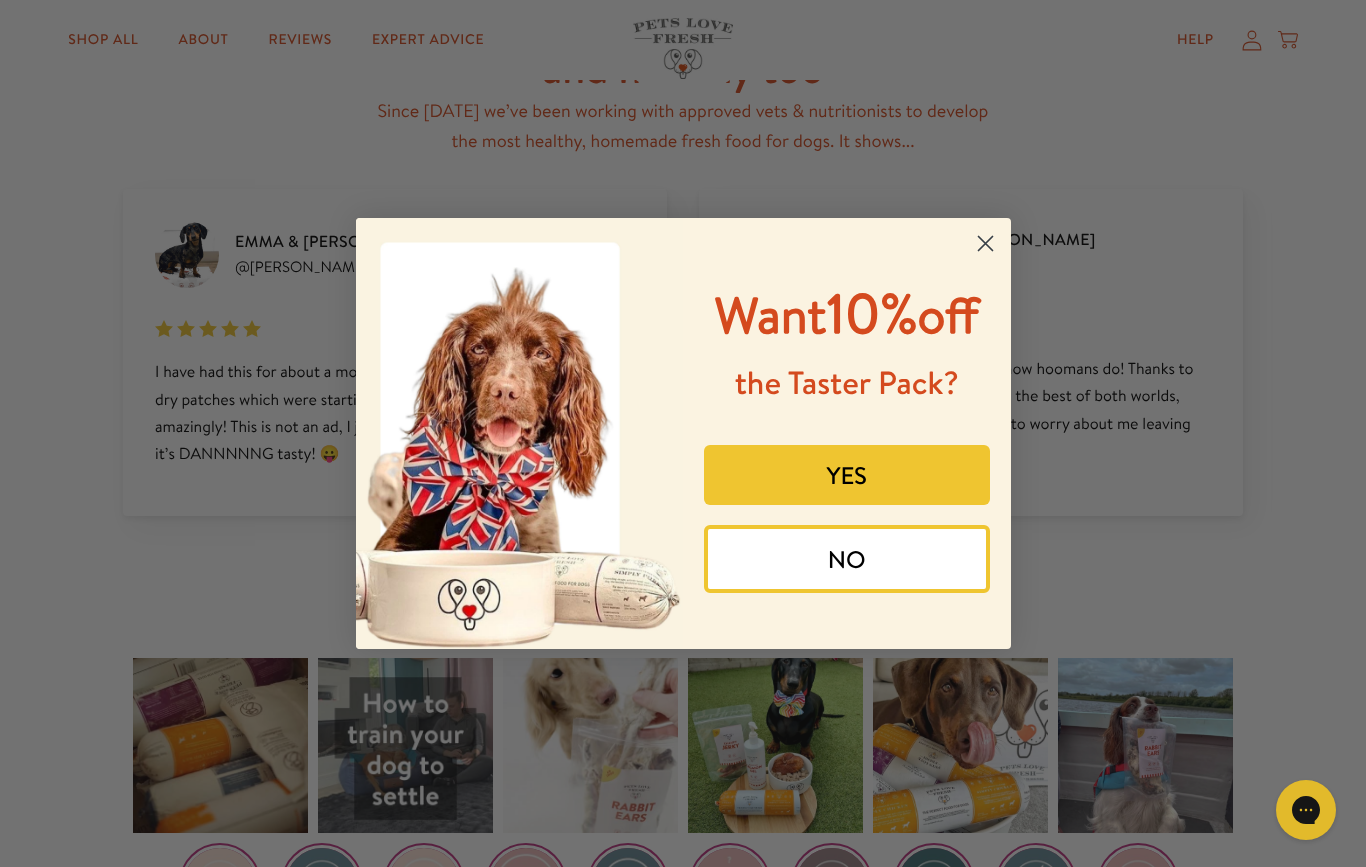 click 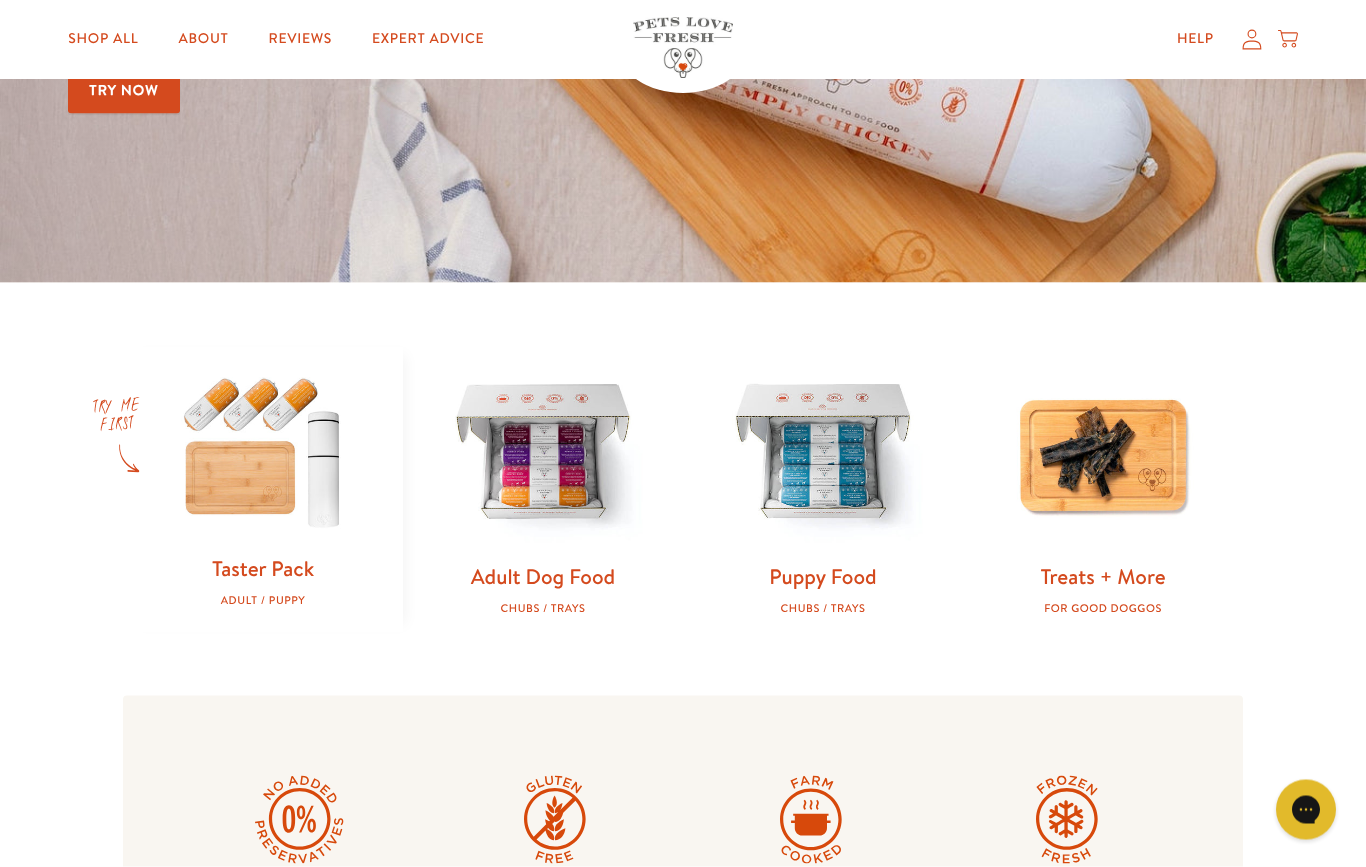 scroll, scrollTop: 374, scrollLeft: 0, axis: vertical 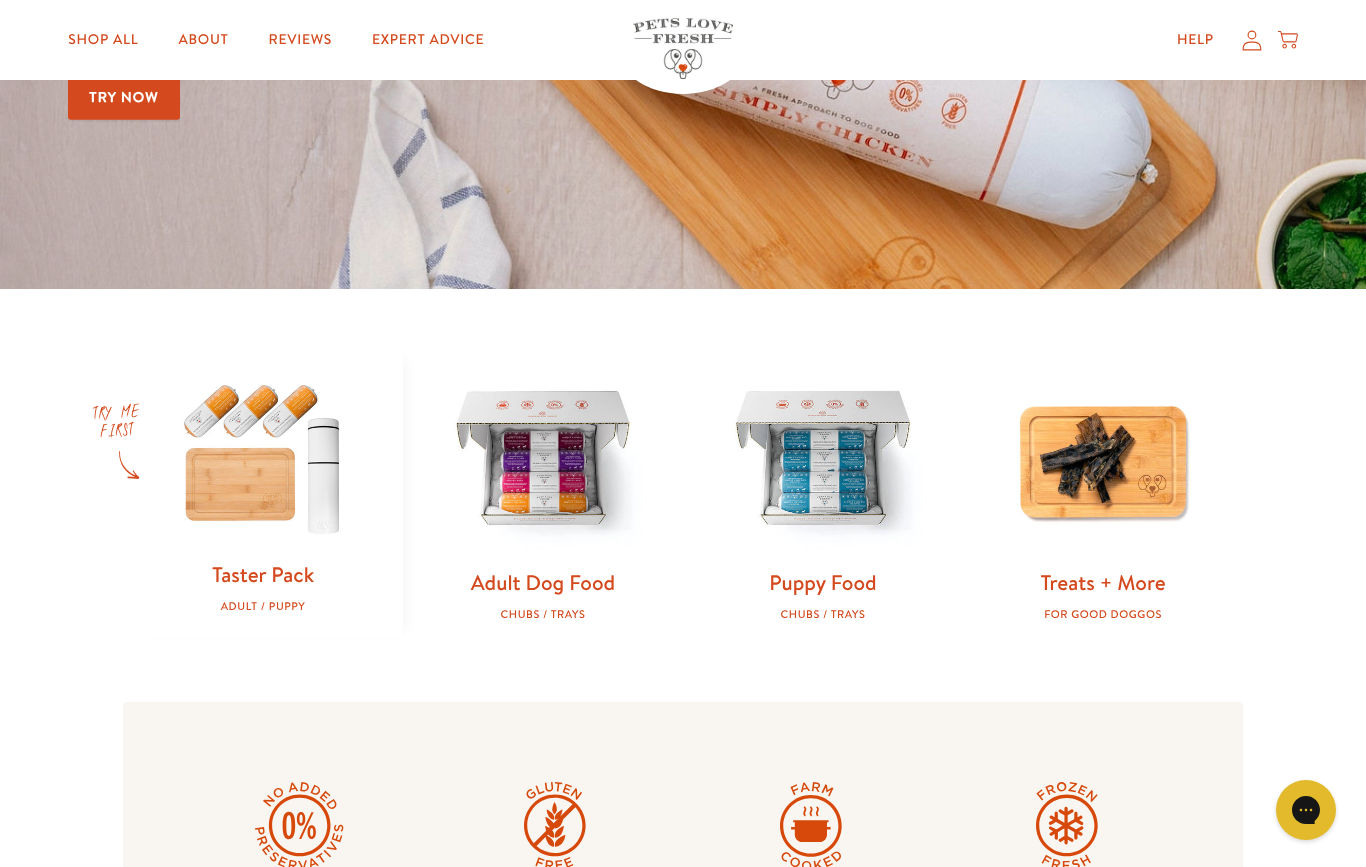 click on "Adult Dog Food" at bounding box center [543, 582] 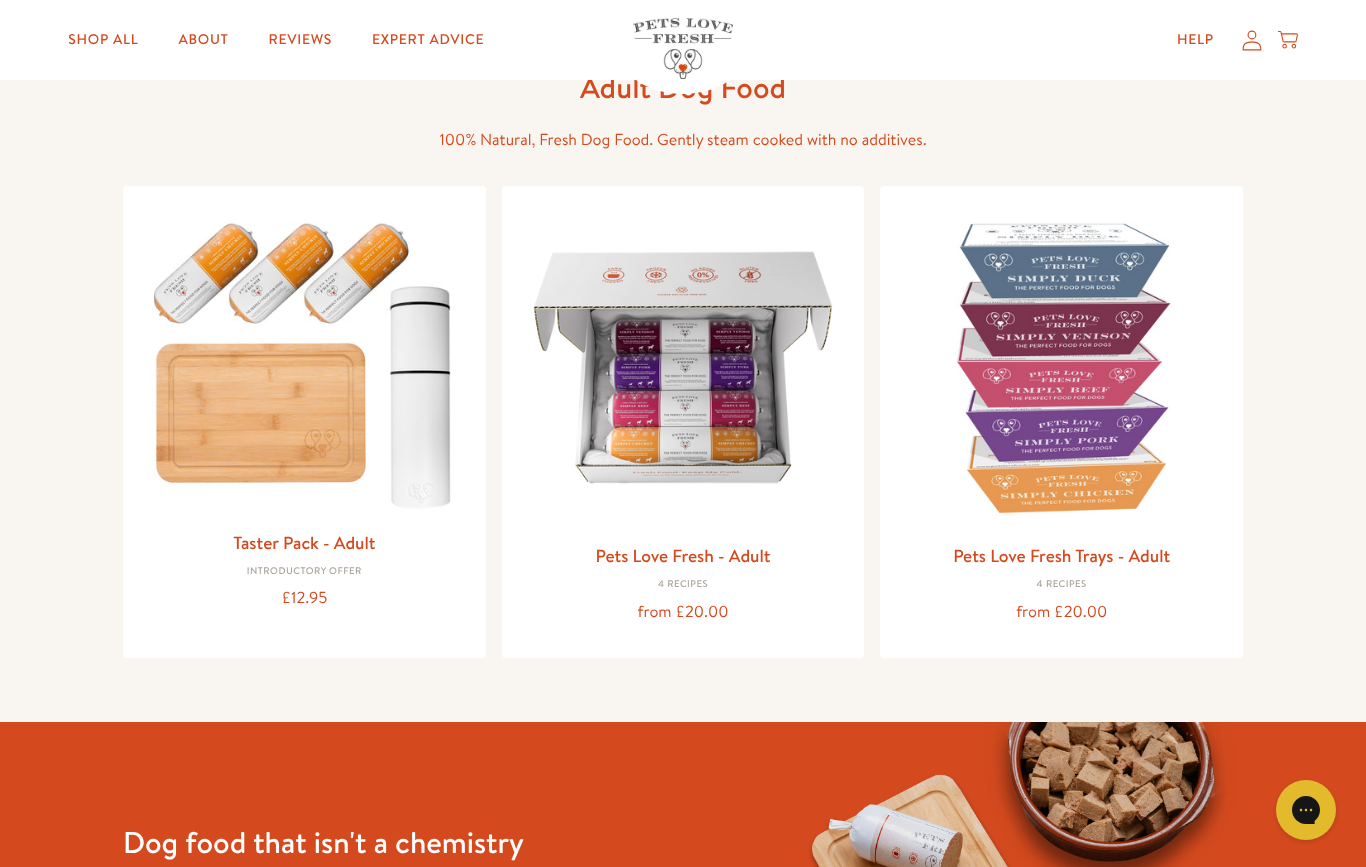 scroll, scrollTop: 85, scrollLeft: 0, axis: vertical 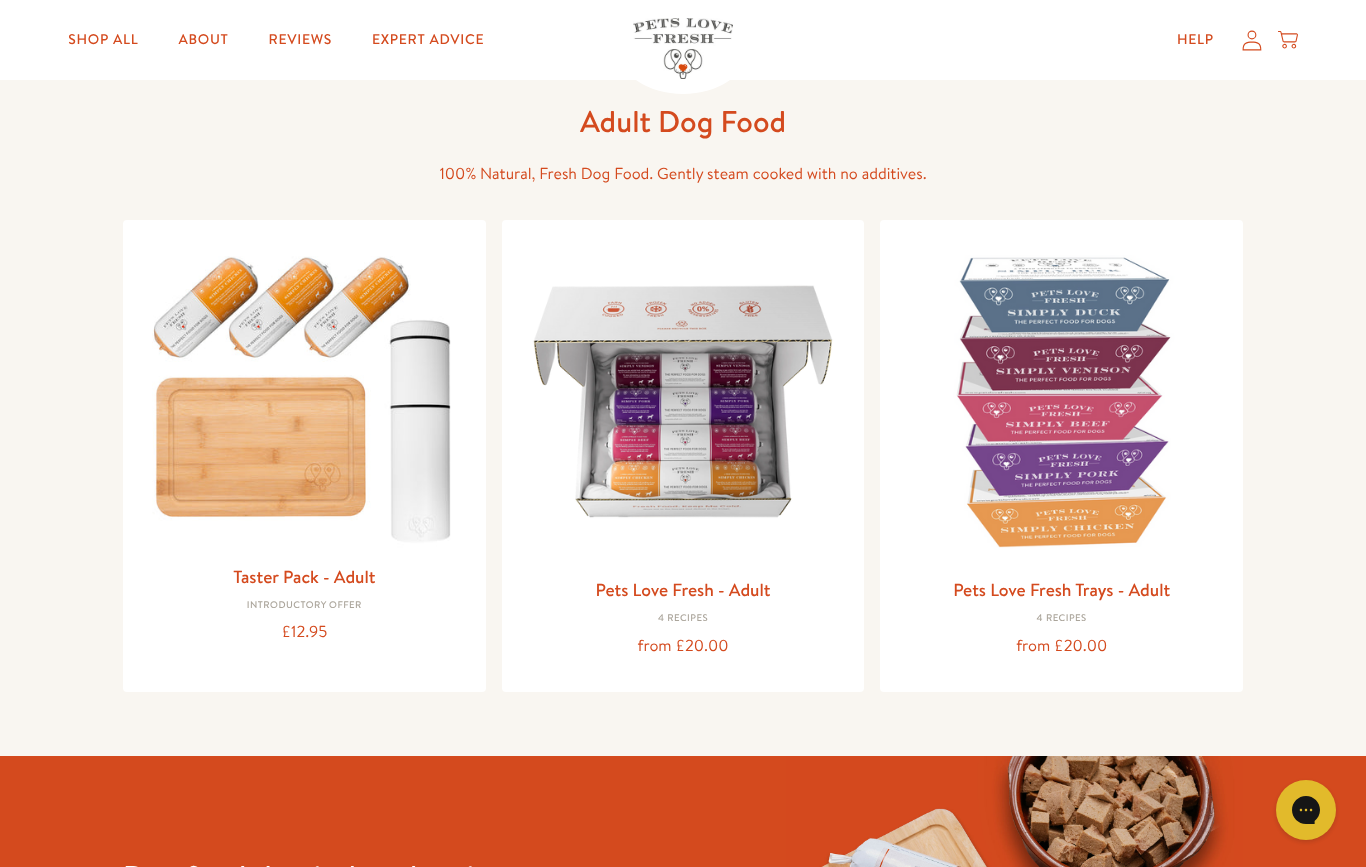 click at bounding box center [683, 401] 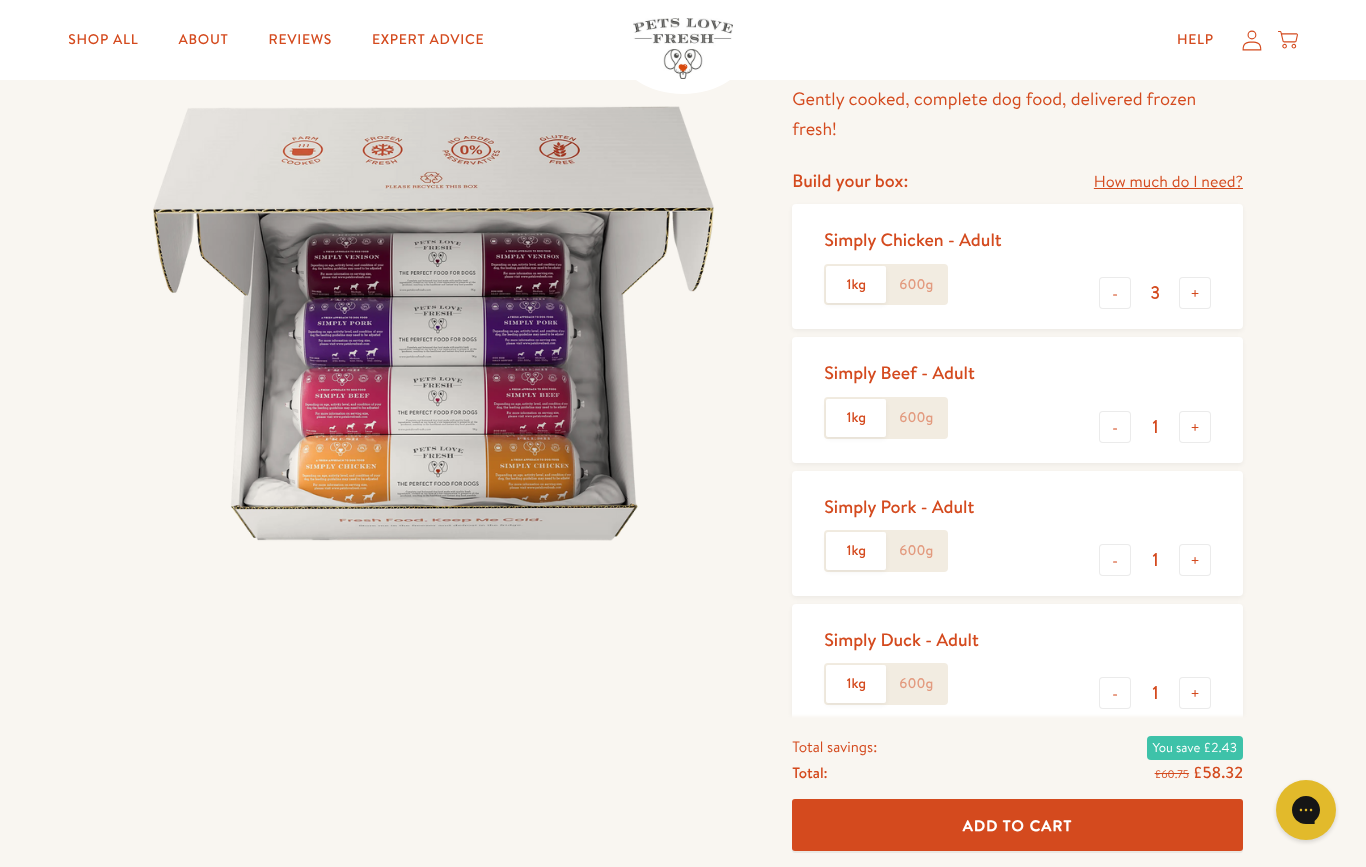 scroll, scrollTop: 0, scrollLeft: 0, axis: both 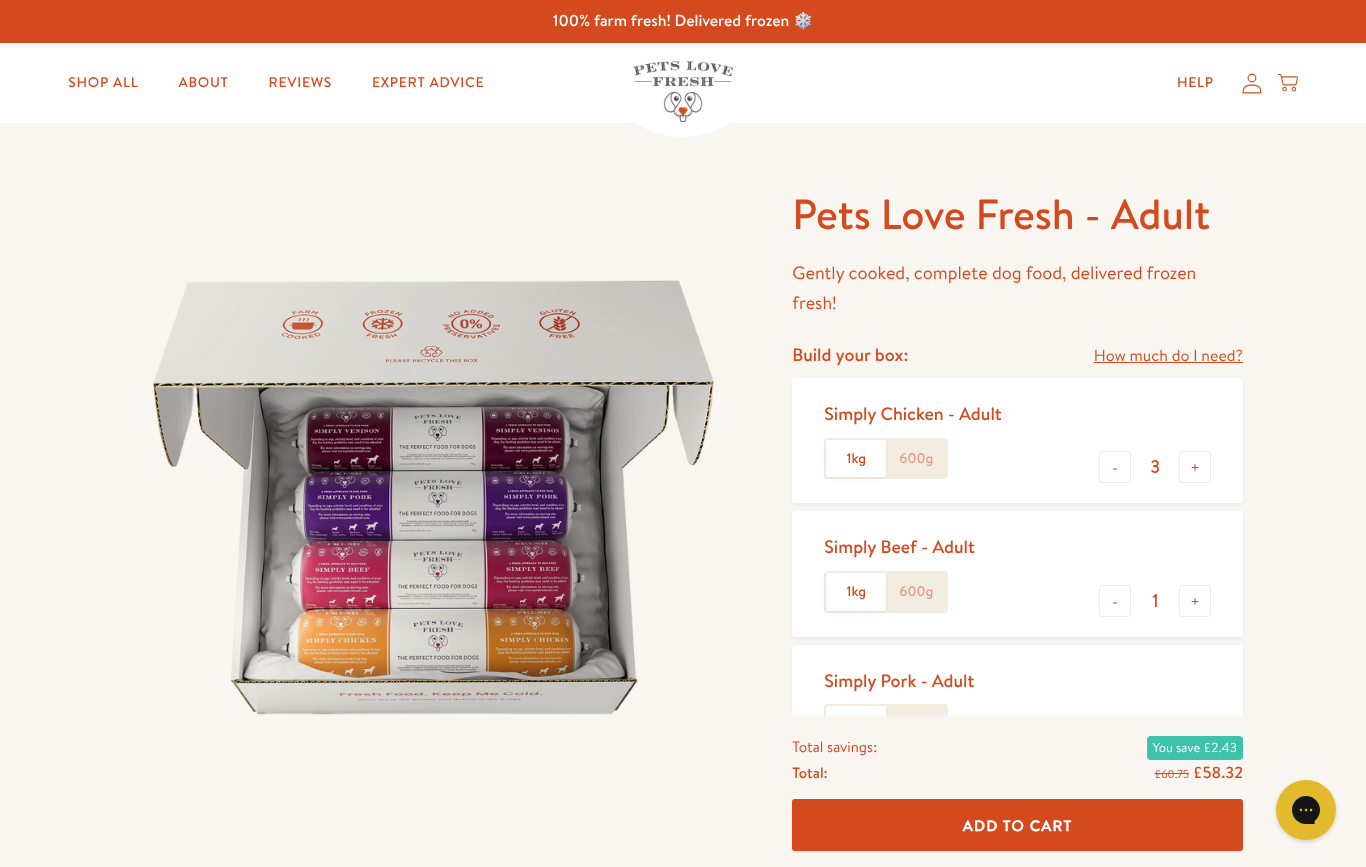 click on "-" at bounding box center (1115, 467) 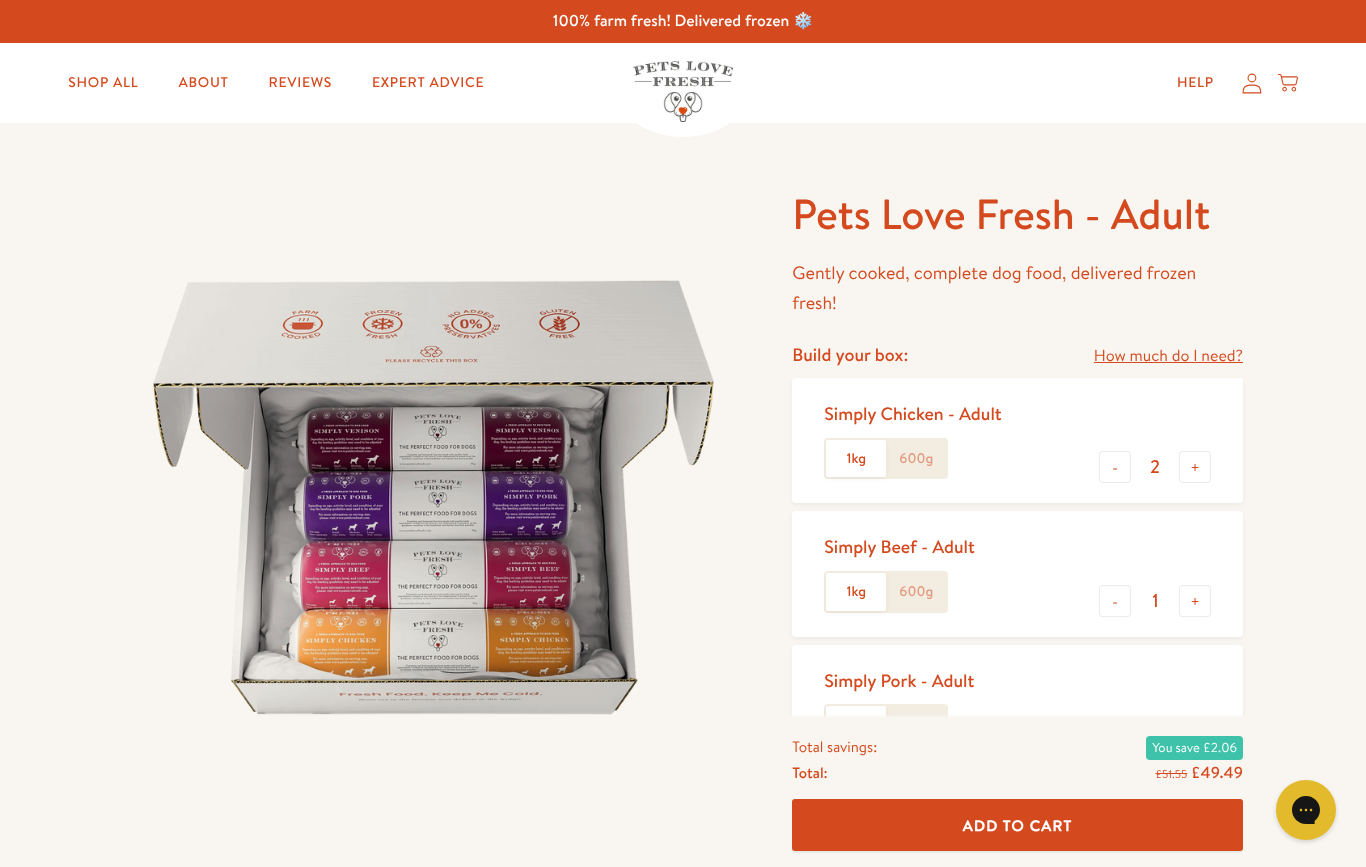 click on "-" at bounding box center [1115, 467] 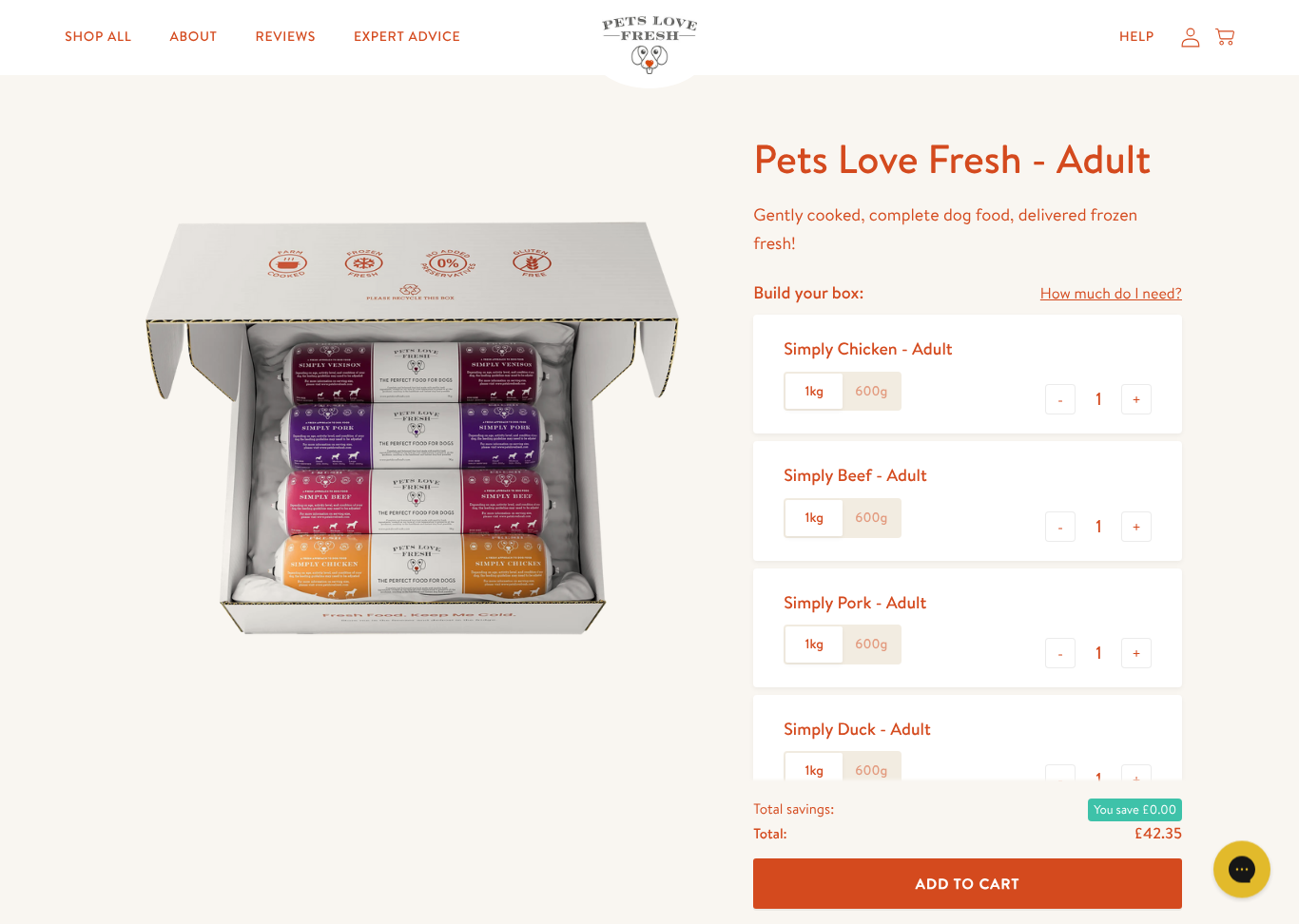 scroll, scrollTop: 46, scrollLeft: 0, axis: vertical 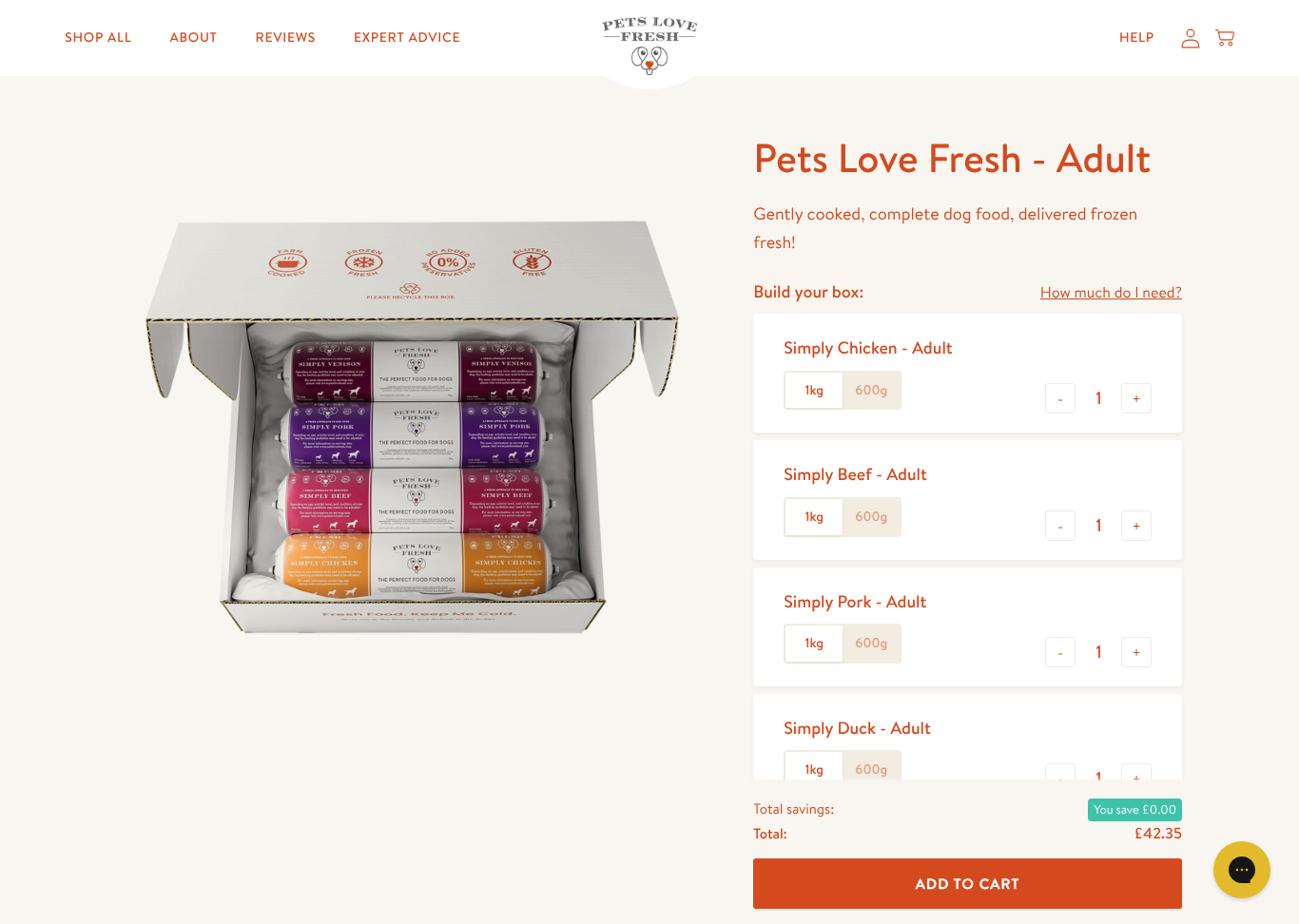click on "-" at bounding box center (1060, 398) 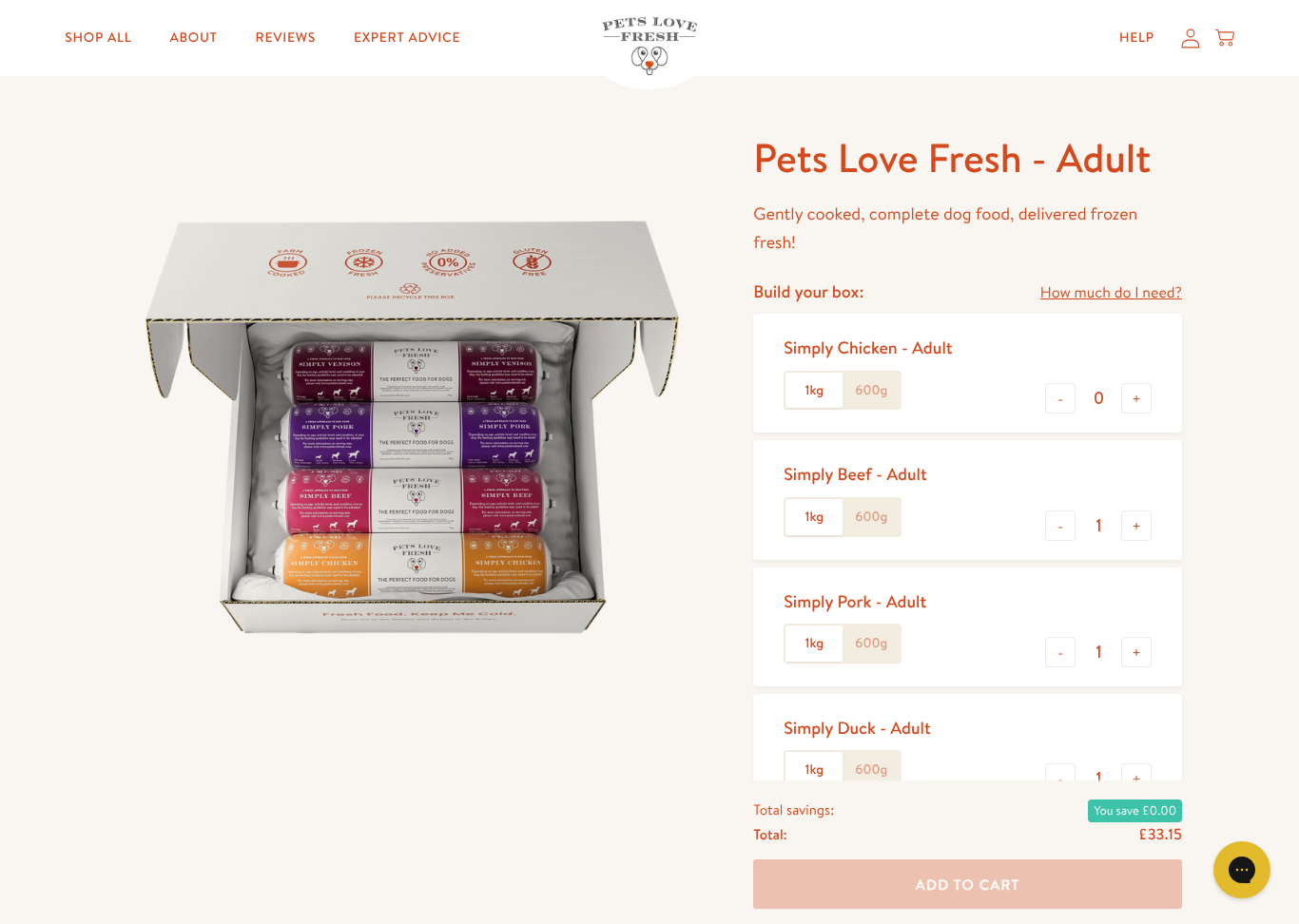 click on "600g" 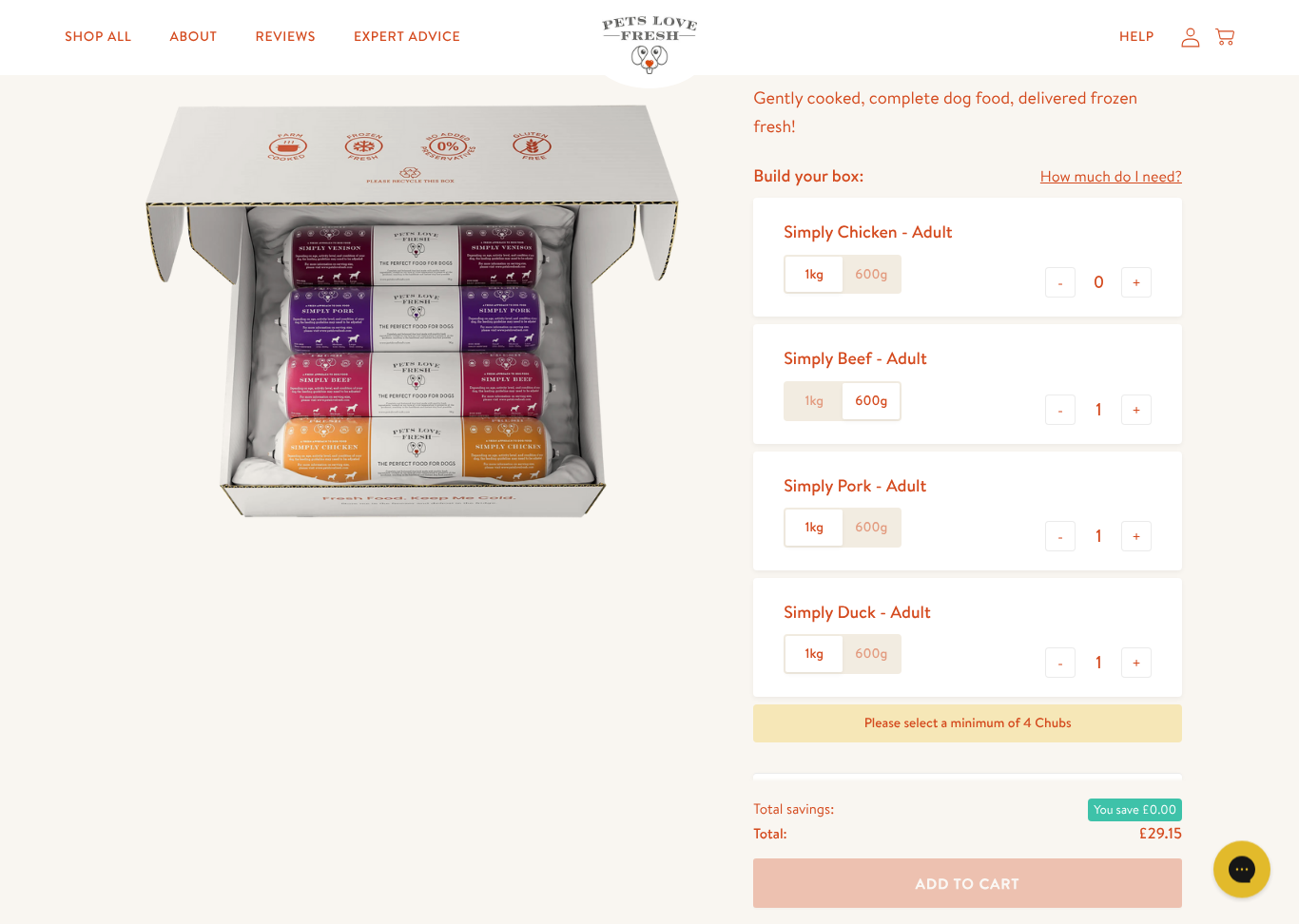 scroll, scrollTop: 162, scrollLeft: 0, axis: vertical 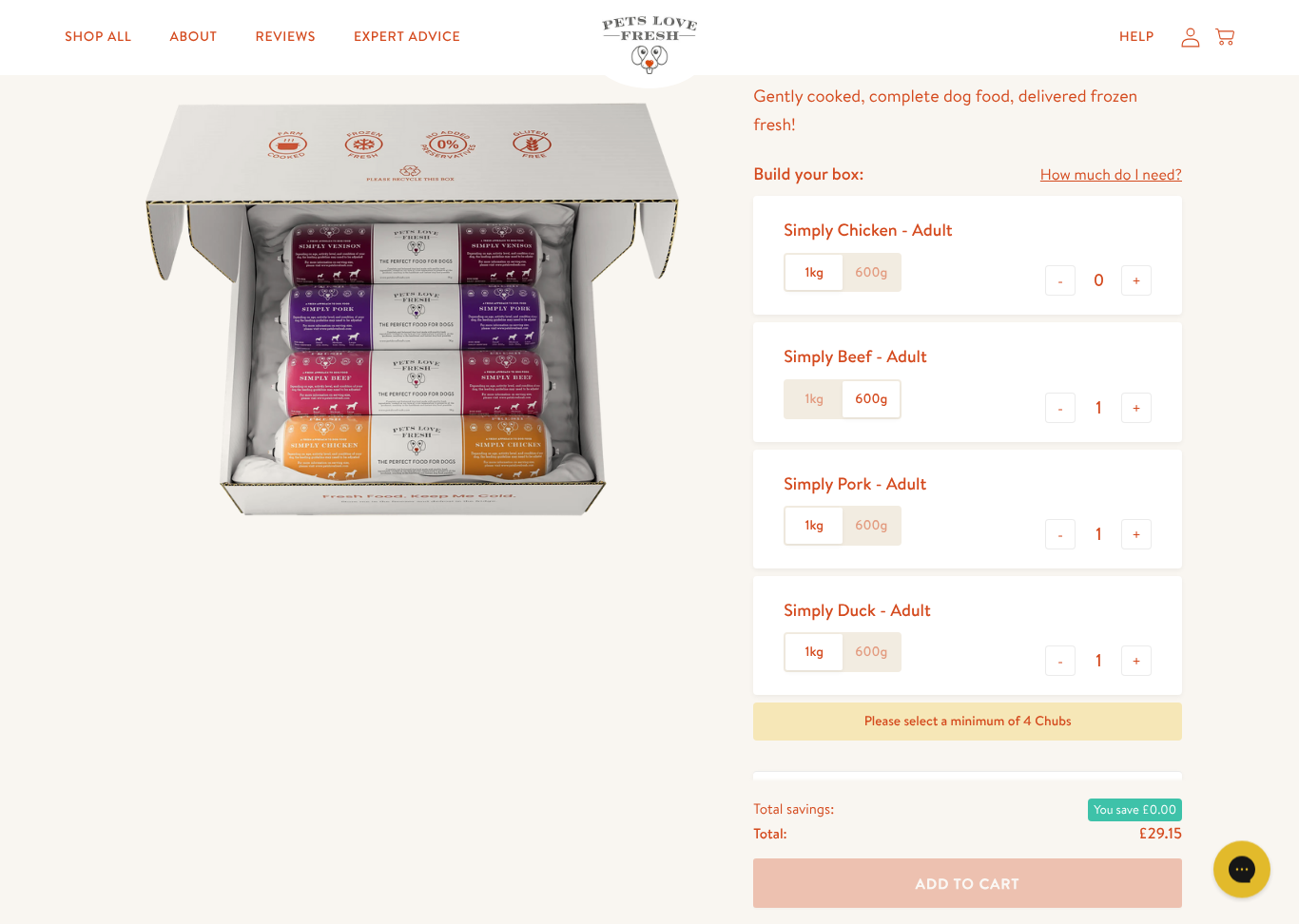click on "1kg" 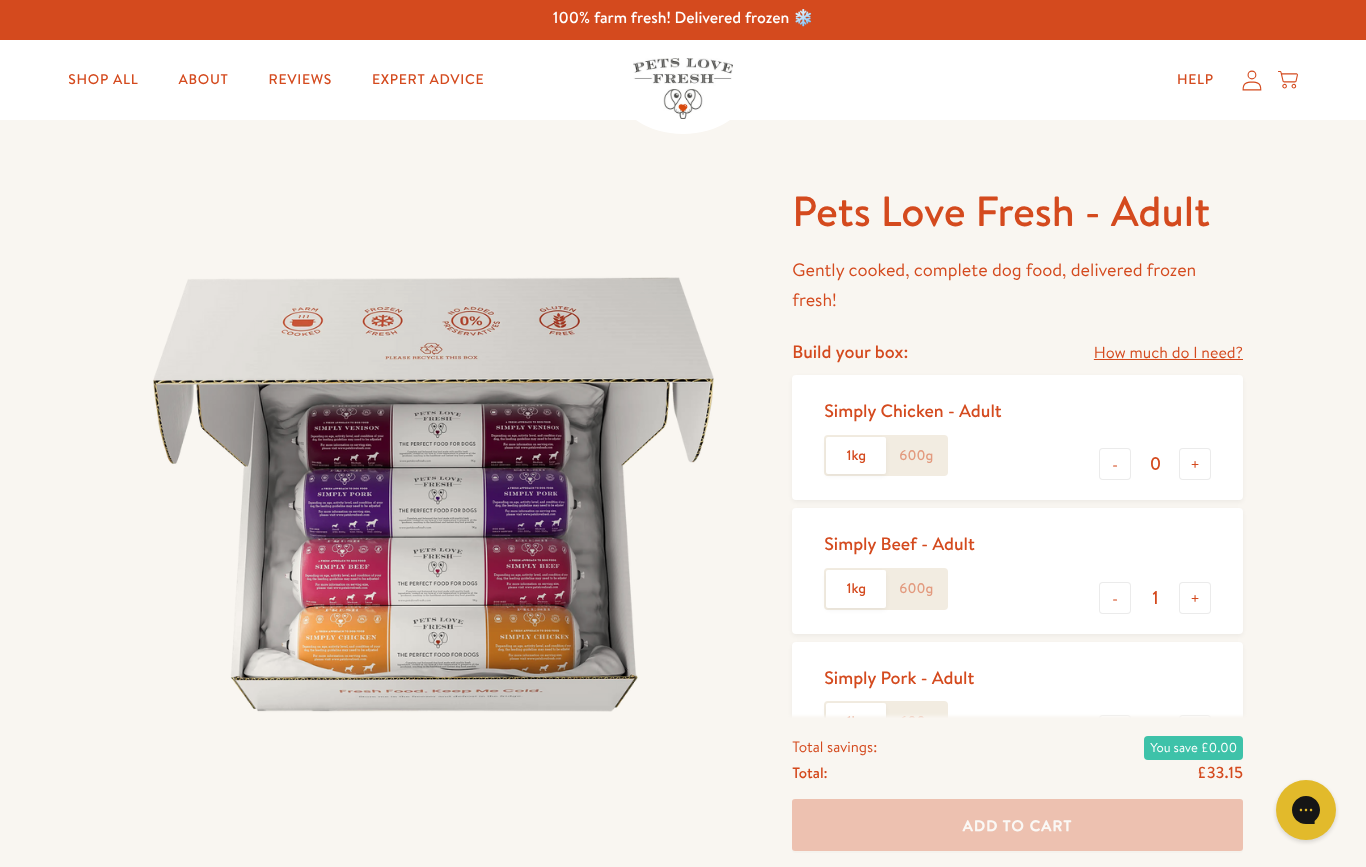 scroll, scrollTop: 0, scrollLeft: 0, axis: both 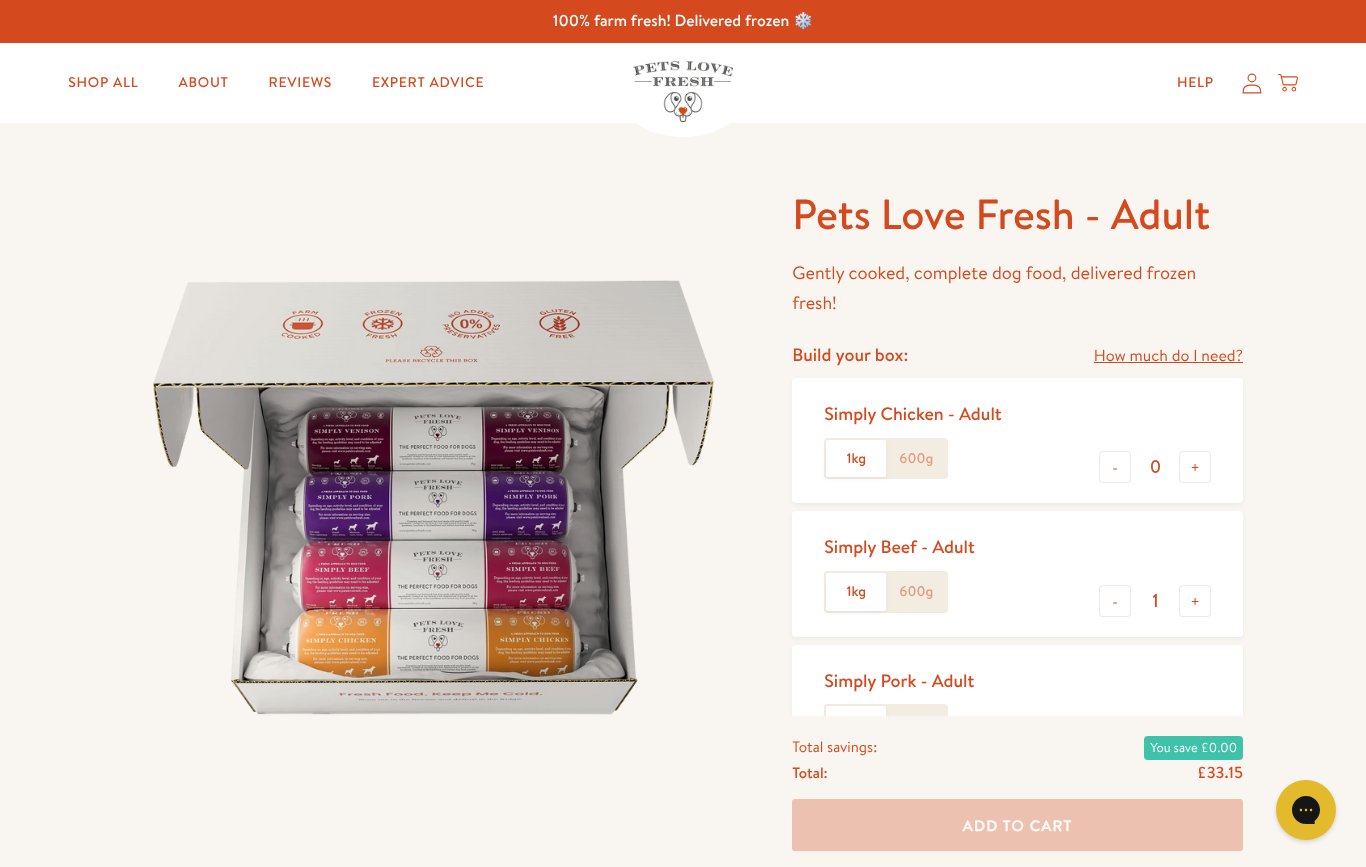 click on "How much do I need?" at bounding box center (1168, 356) 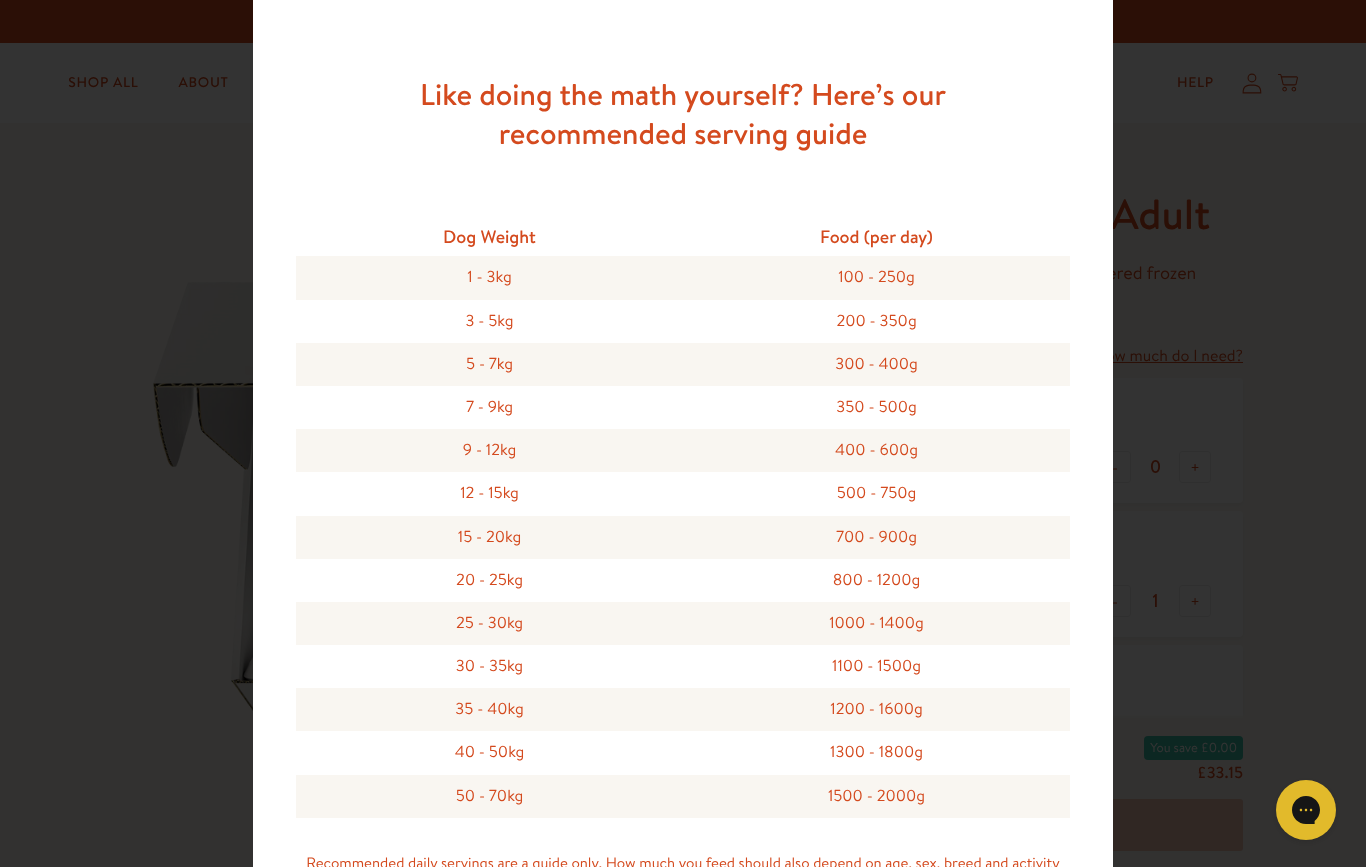 scroll, scrollTop: 444, scrollLeft: 0, axis: vertical 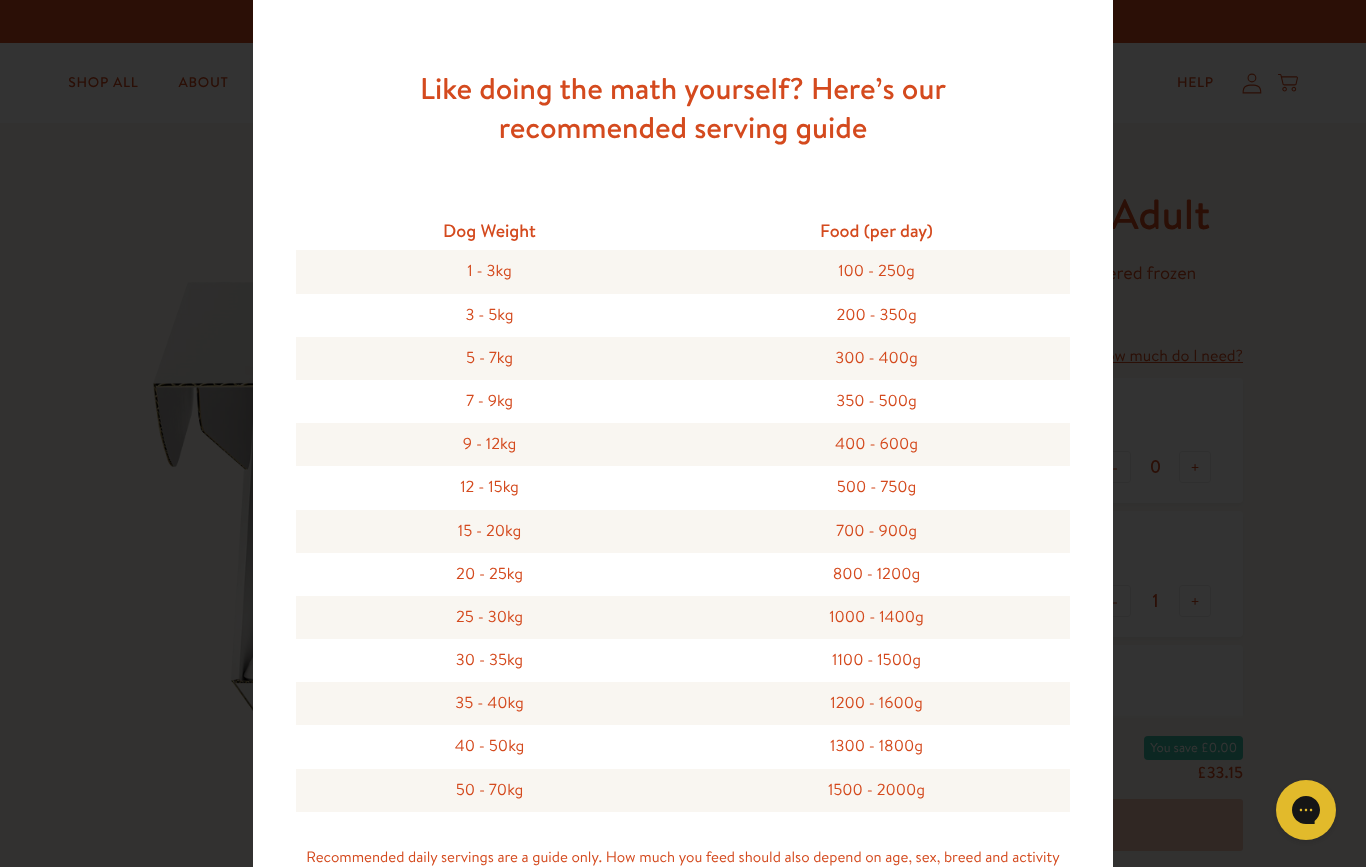 click on "30 - 35kg" at bounding box center [489, 660] 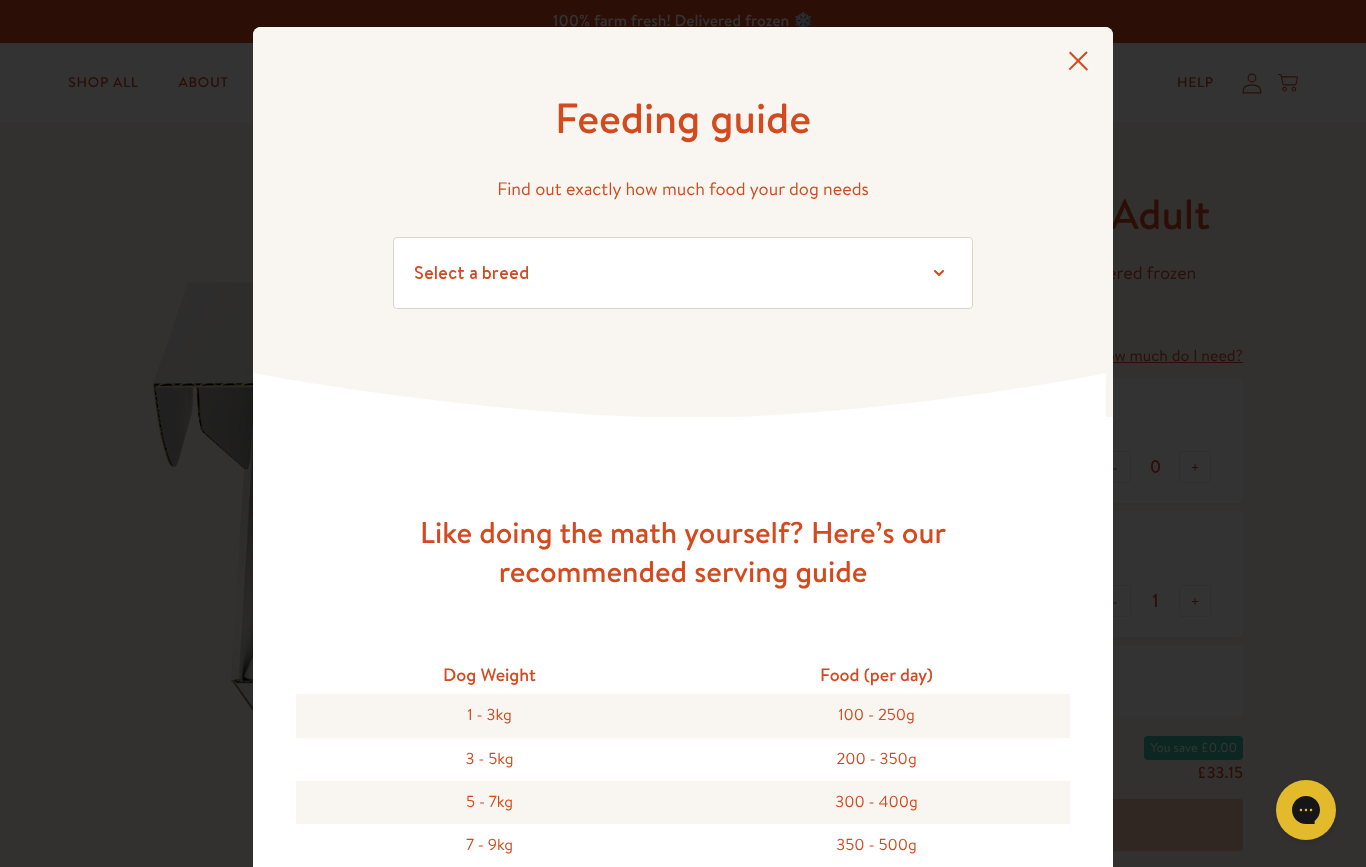scroll, scrollTop: 0, scrollLeft: 0, axis: both 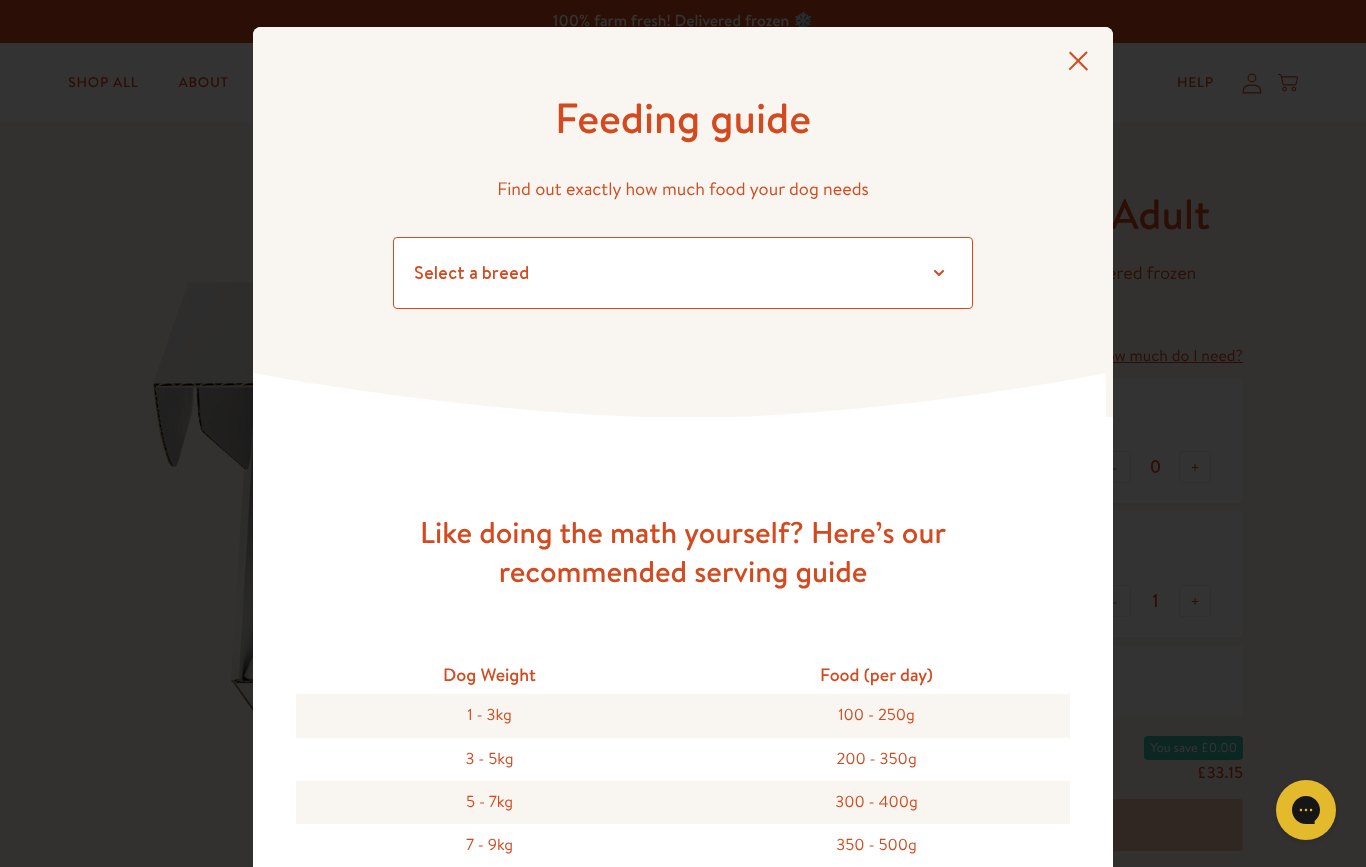click on "Select a breed
Affenpinscher Afghan hound Airedale terrier Akita Alaskan Malamute American Staffordshire terrier American water spaniel Australian cattle dog Australian shepherd Australian terrier Basenji Basset hound Beagle Bearded collie Bedlington terrier Bernese mountain dog Bichon frise black and tan coonhound Bloodhound Border collie Border terrier Borzoi Boston terrier Bouvier des Flandres Boxer Briard Brittany Brussels griffon Bull terrier Bulldog Bullmastiff Cairn terrier Canaan dog Cavalier King Charles Spaniel Chesapeake Bay retriever Chihuahua Chinese crested Chinese shar-pei Chow chow Clumber spaniel Cocker spaniel Collie Curly-coated retriever Dachshund Dalmatian Doberman pinscher English cocker spaniel English setter English springer spaniel English toy spaniel Eskimo dog Finnish spitz Flat-coated retriever Fox terrier Foxhound French bulldog German shepherd German shorthaired pointer German wirehaired pointer Golden retriever Gordon setter Great Dane Pug" at bounding box center (683, 273) 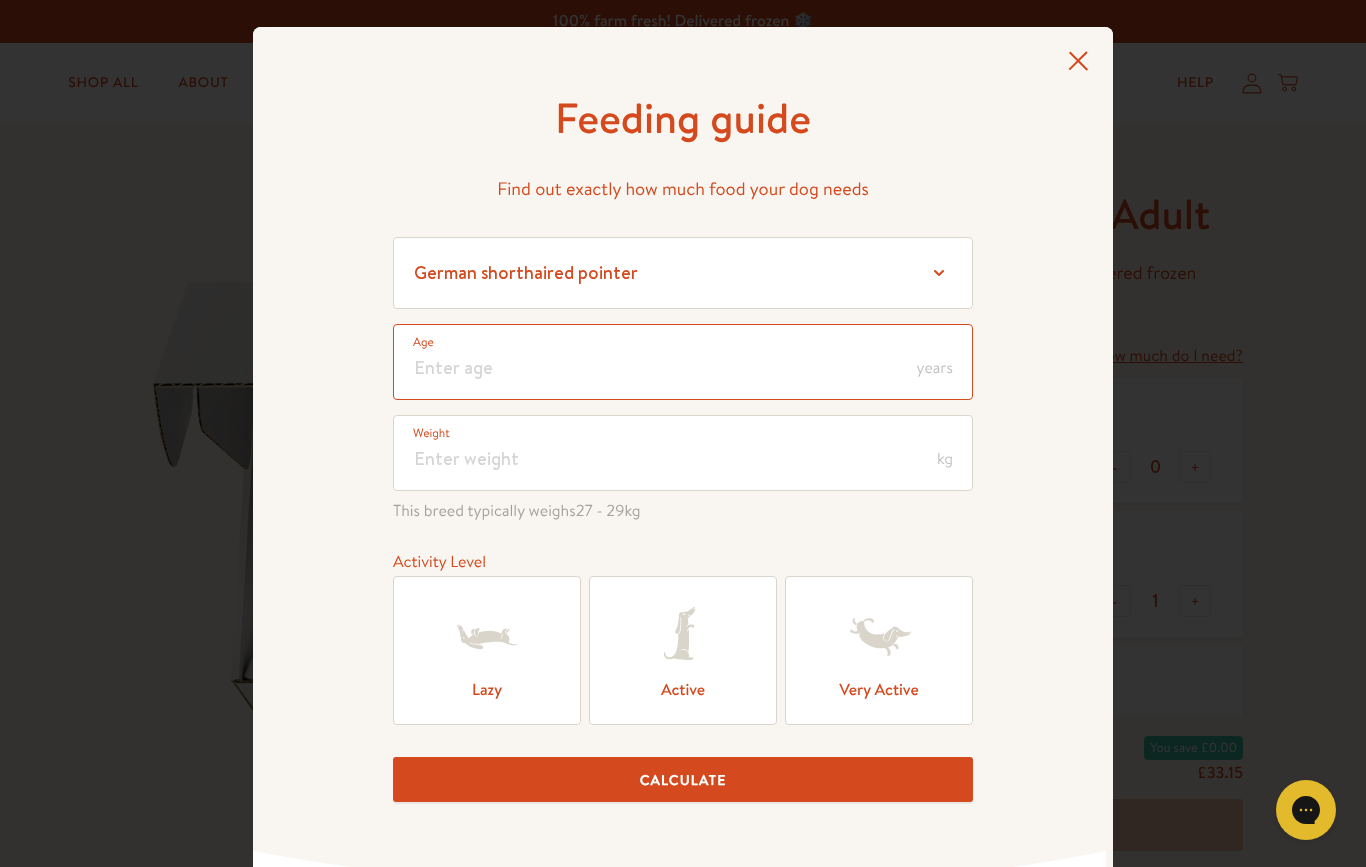 click at bounding box center [683, 362] 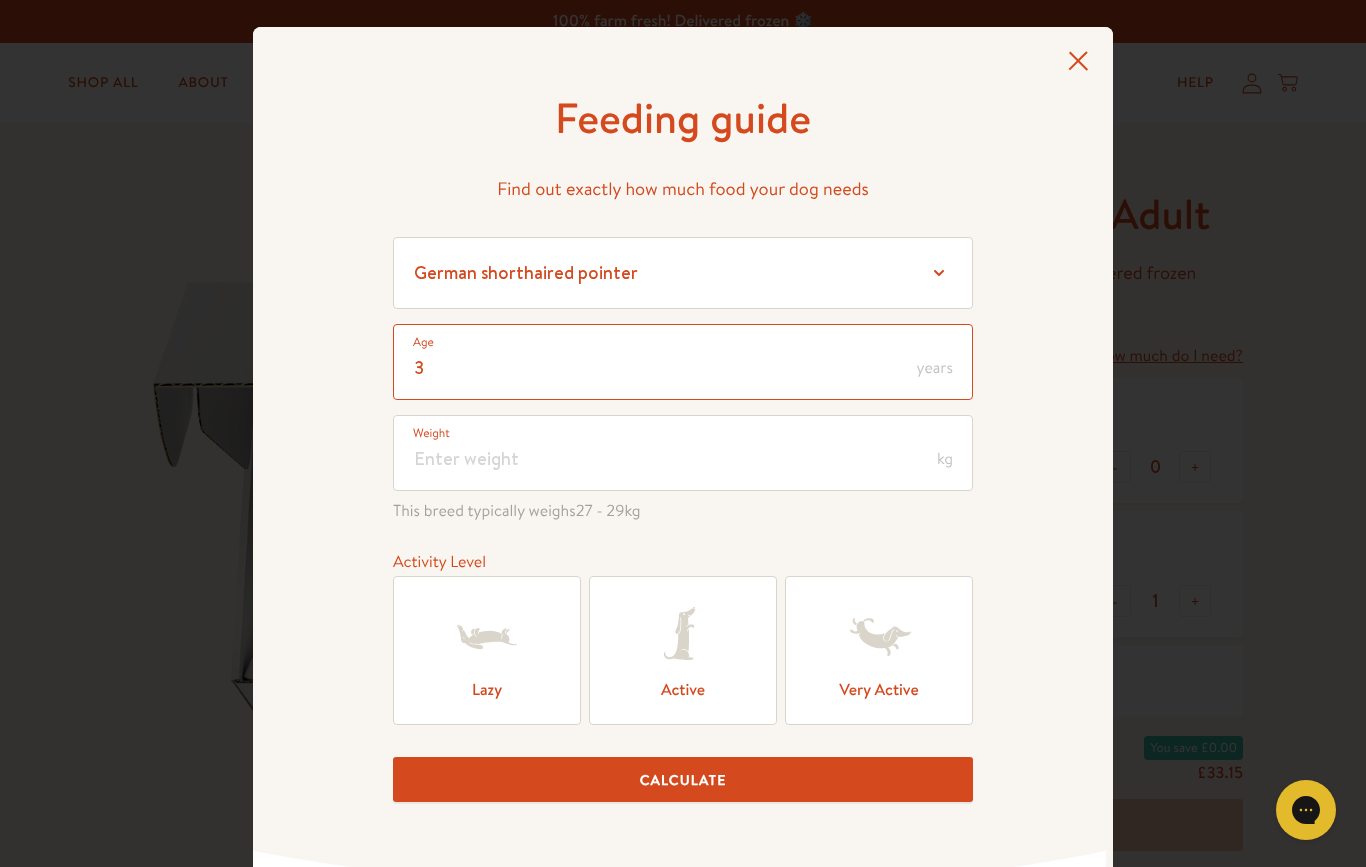 type on "3" 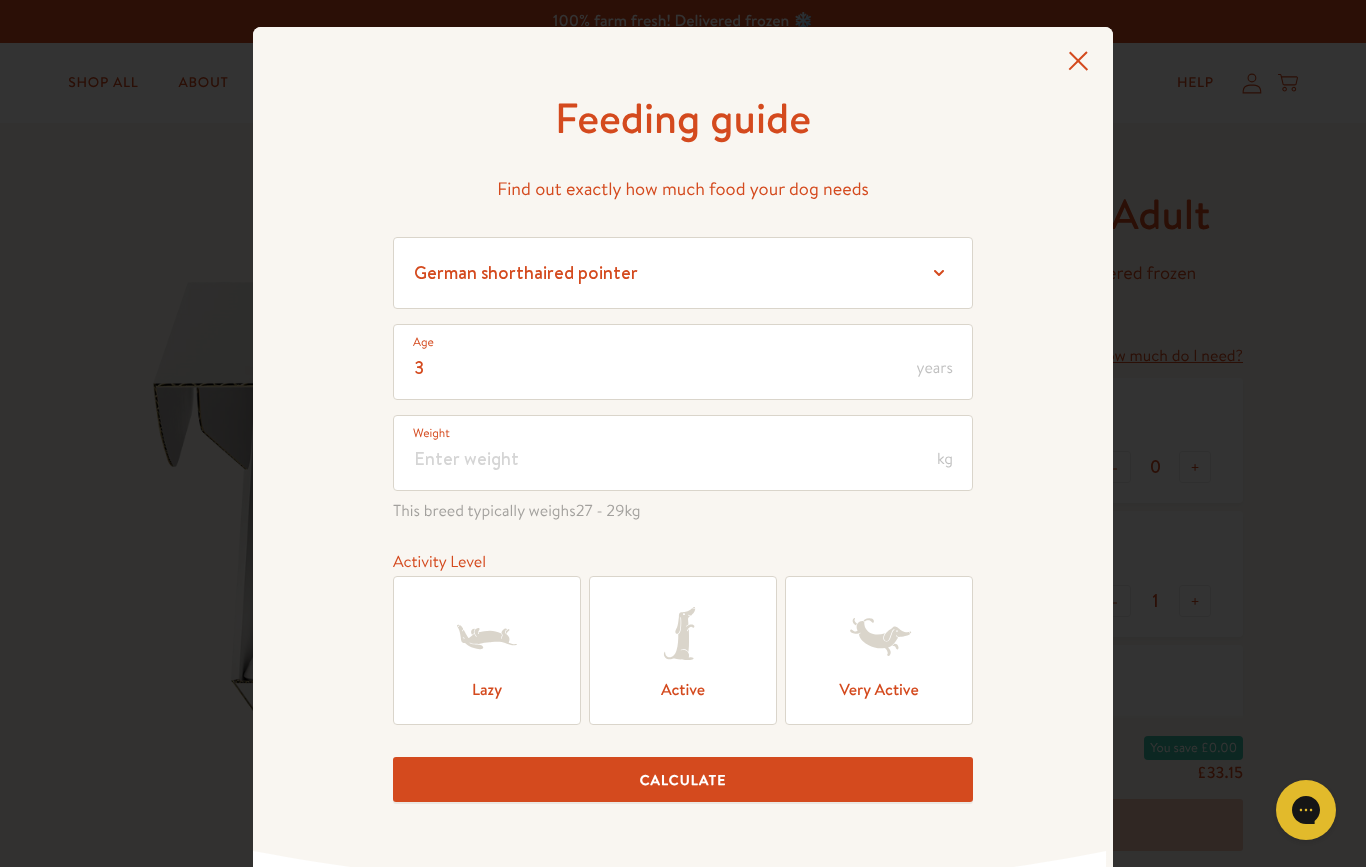 click on "Feeding guide
Find out exactly how much food your dog needs
Select a breed
Affenpinscher Afghan hound Airedale terrier Akita Alaskan Malamute American Staffordshire terrier American water spaniel Australian cattle dog Australian shepherd Australian terrier Basenji Basset hound Beagle Bearded collie Bedlington terrier Bernese mountain dog Bichon frise black and tan coonhound Bloodhound Border collie Border terrier Borzoi Boston terrier Bouvier des Flandres Boxer Briard Brittany Brussels griffon Bull terrier Bulldog Bullmastiff Cairn terrier Canaan dog Cavalier King Charles Spaniel Chesapeake Bay retriever Chihuahua Chinese crested Chinese shar-pei Chow chow Clumber spaniel Cocker spaniel Collie Curly-coated retriever Dachshund Dalmatian Doberman pinscher English cocker spaniel Eskimo dog 3" at bounding box center [683, 433] 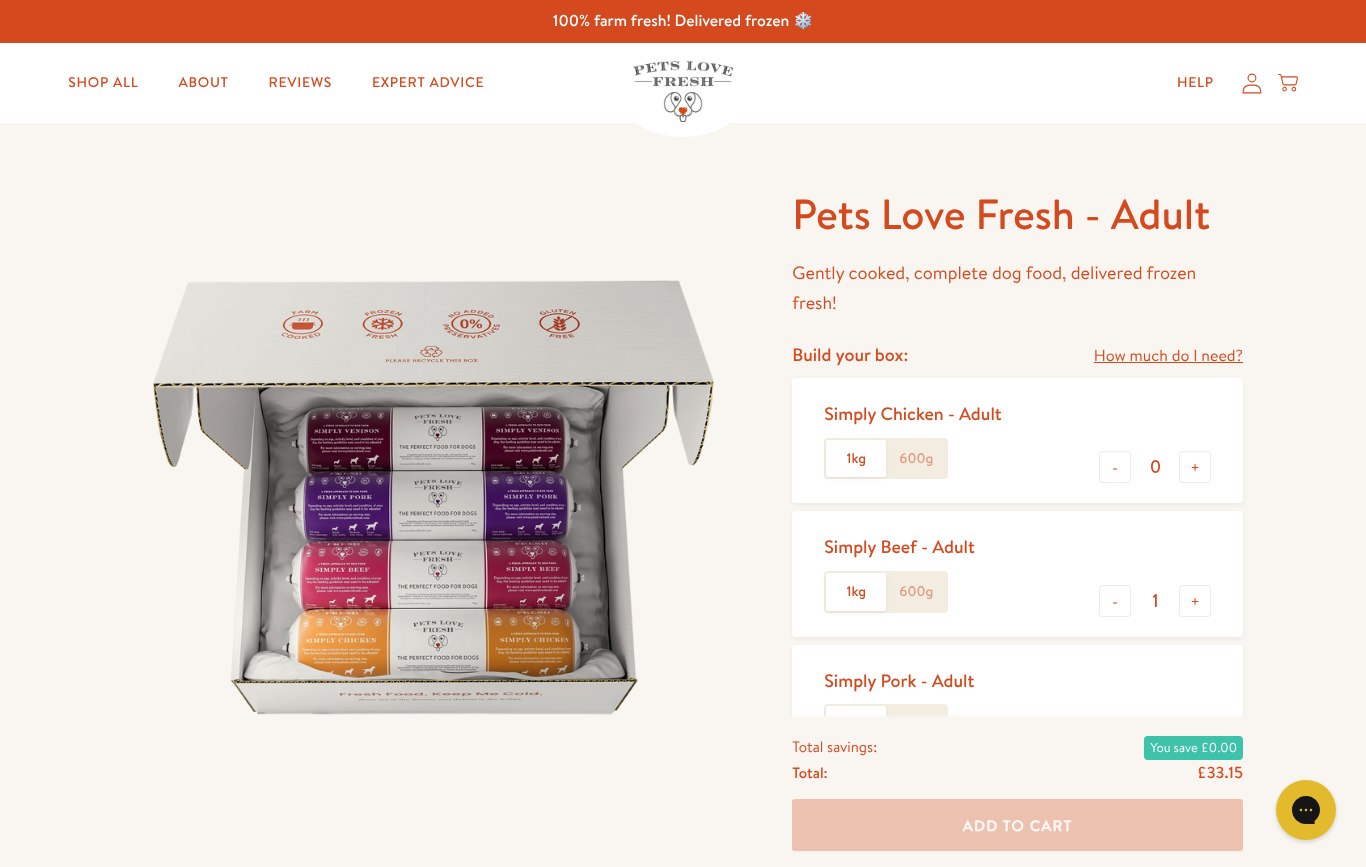 click on "How much do I need?" at bounding box center (1168, 356) 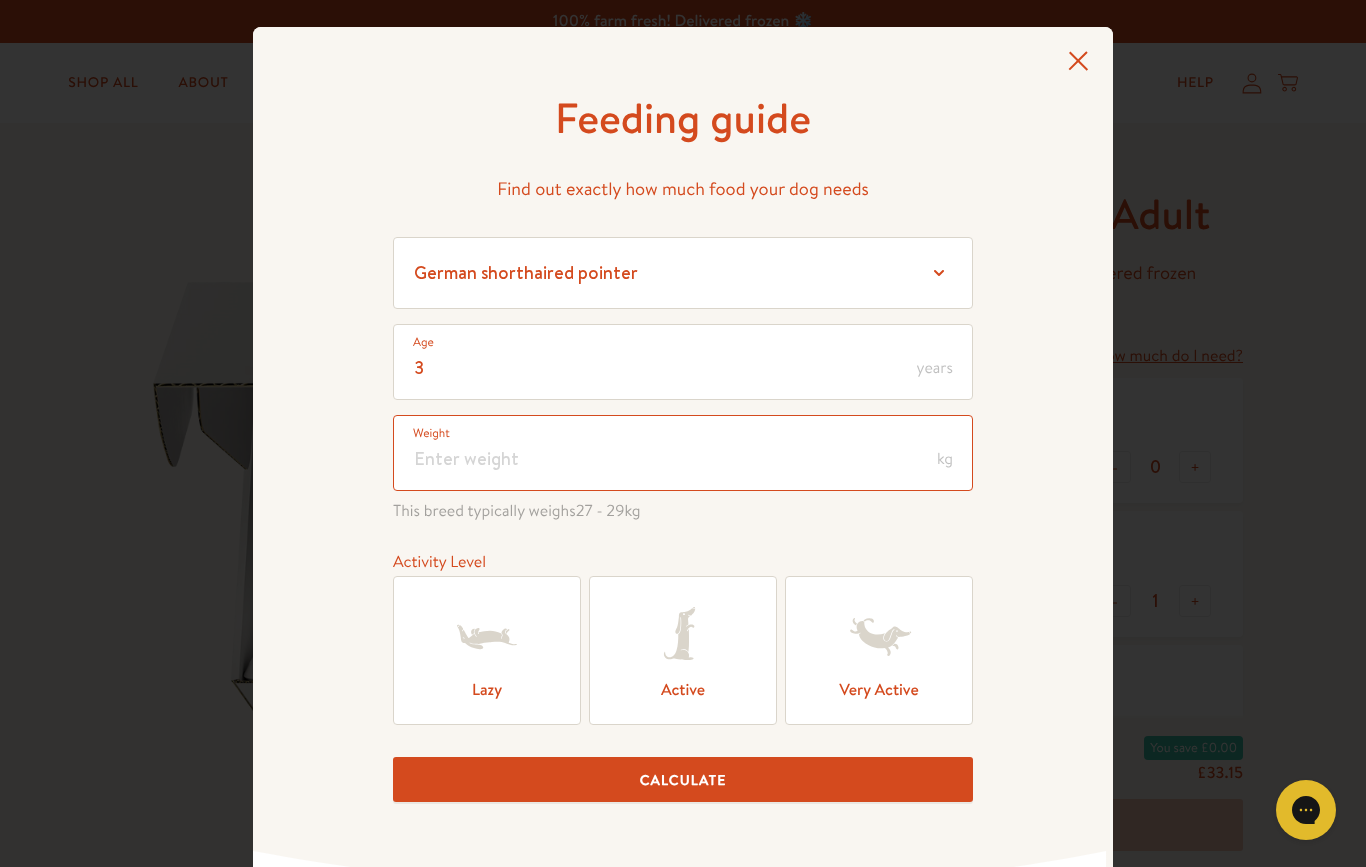 click at bounding box center [683, 453] 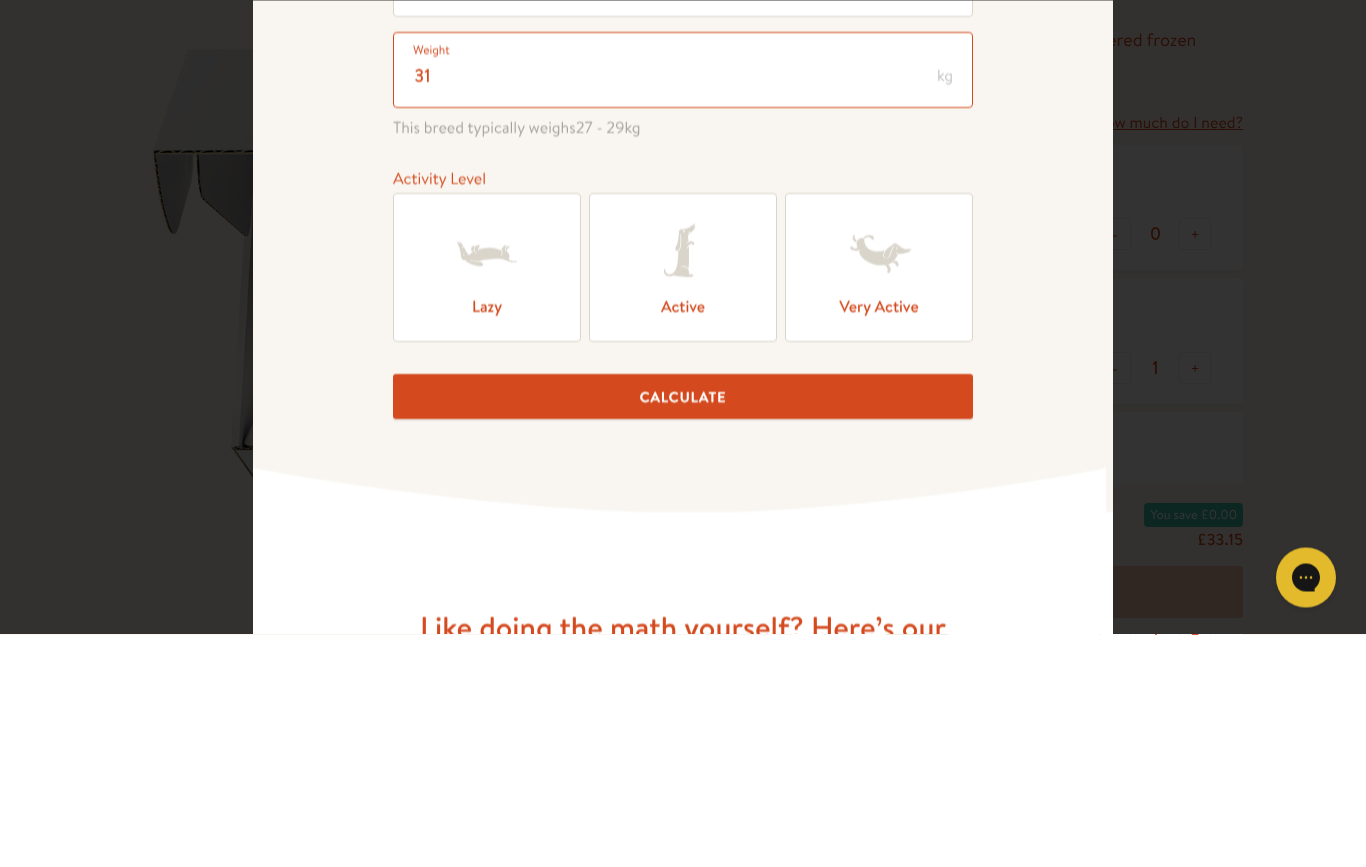 scroll, scrollTop: 210, scrollLeft: 0, axis: vertical 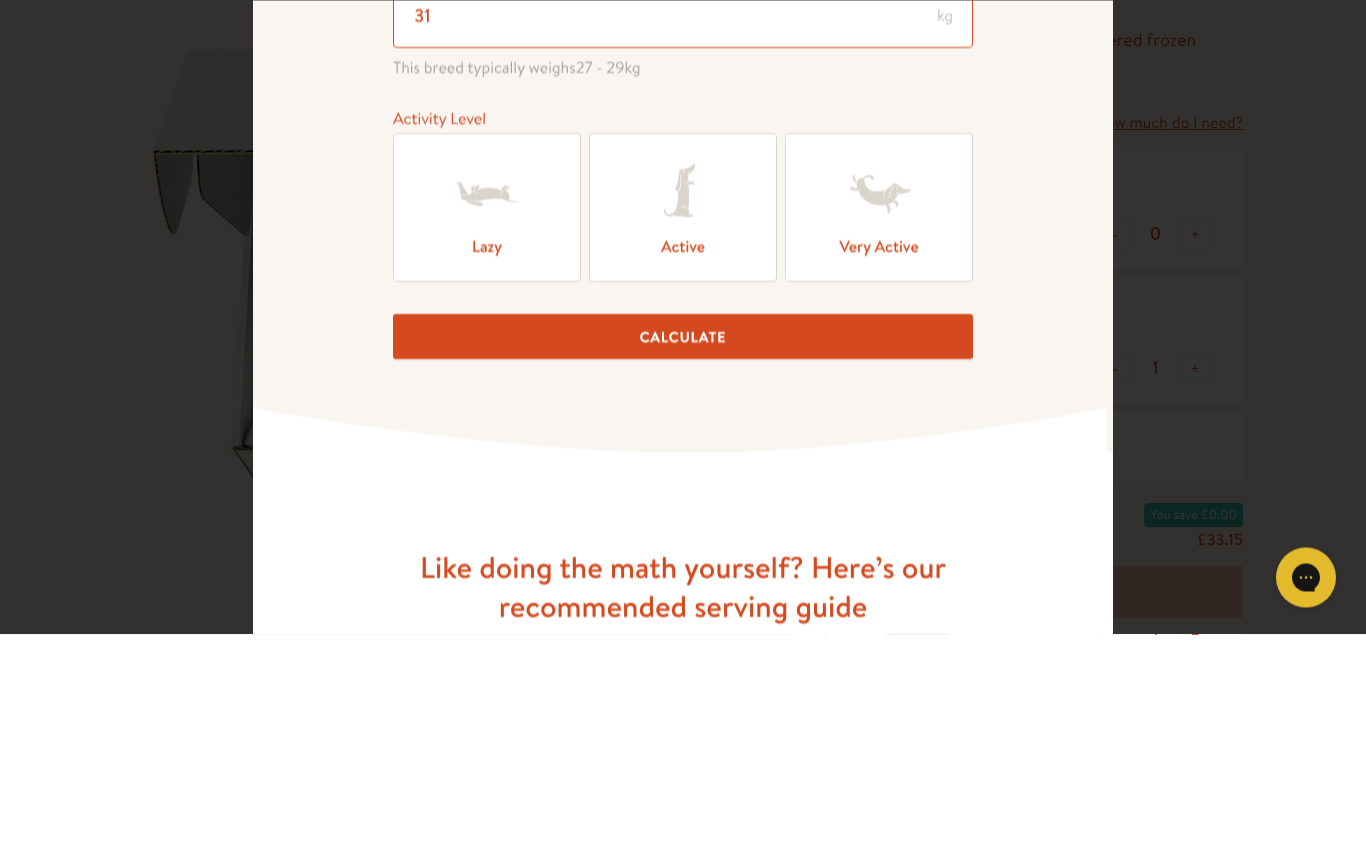 type on "31" 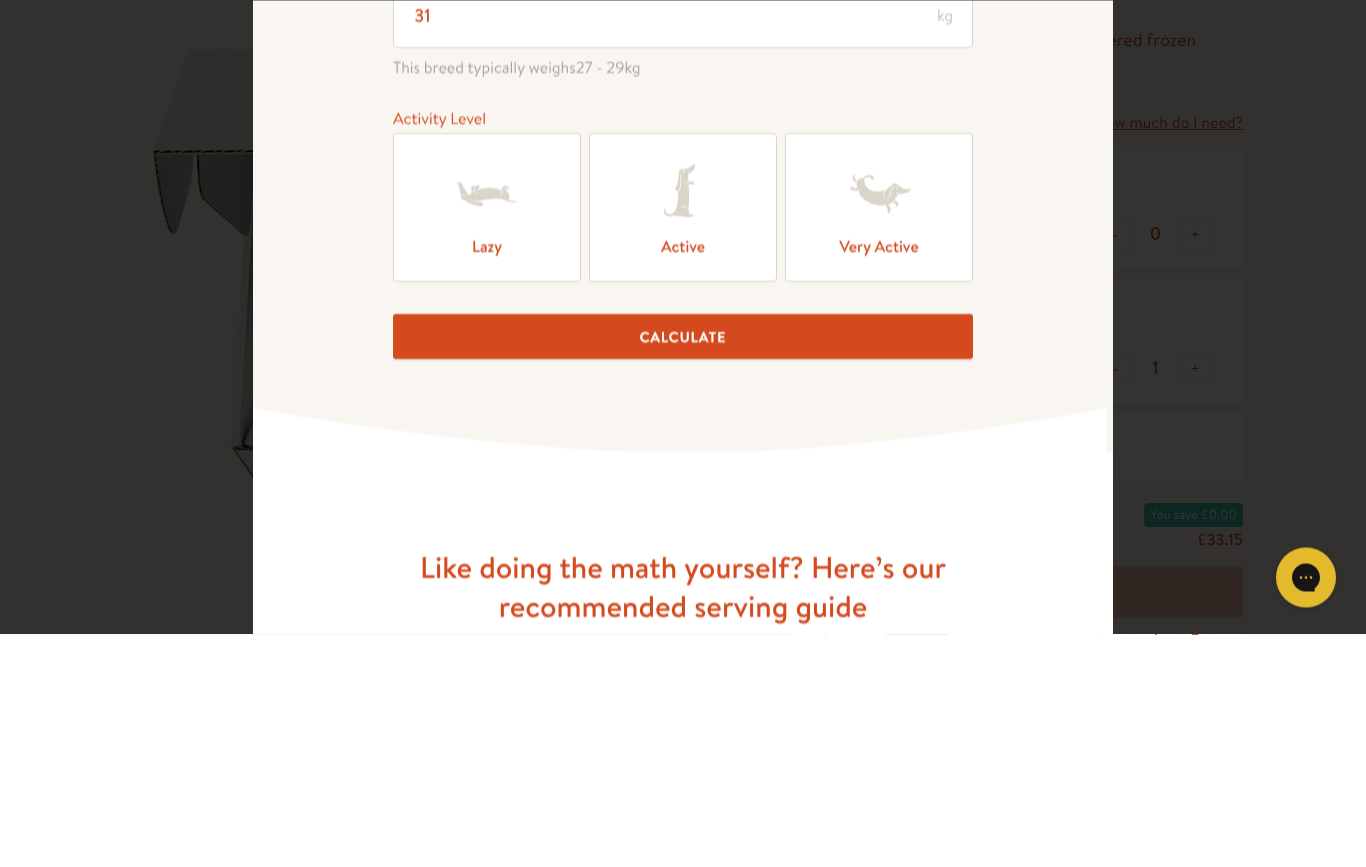click 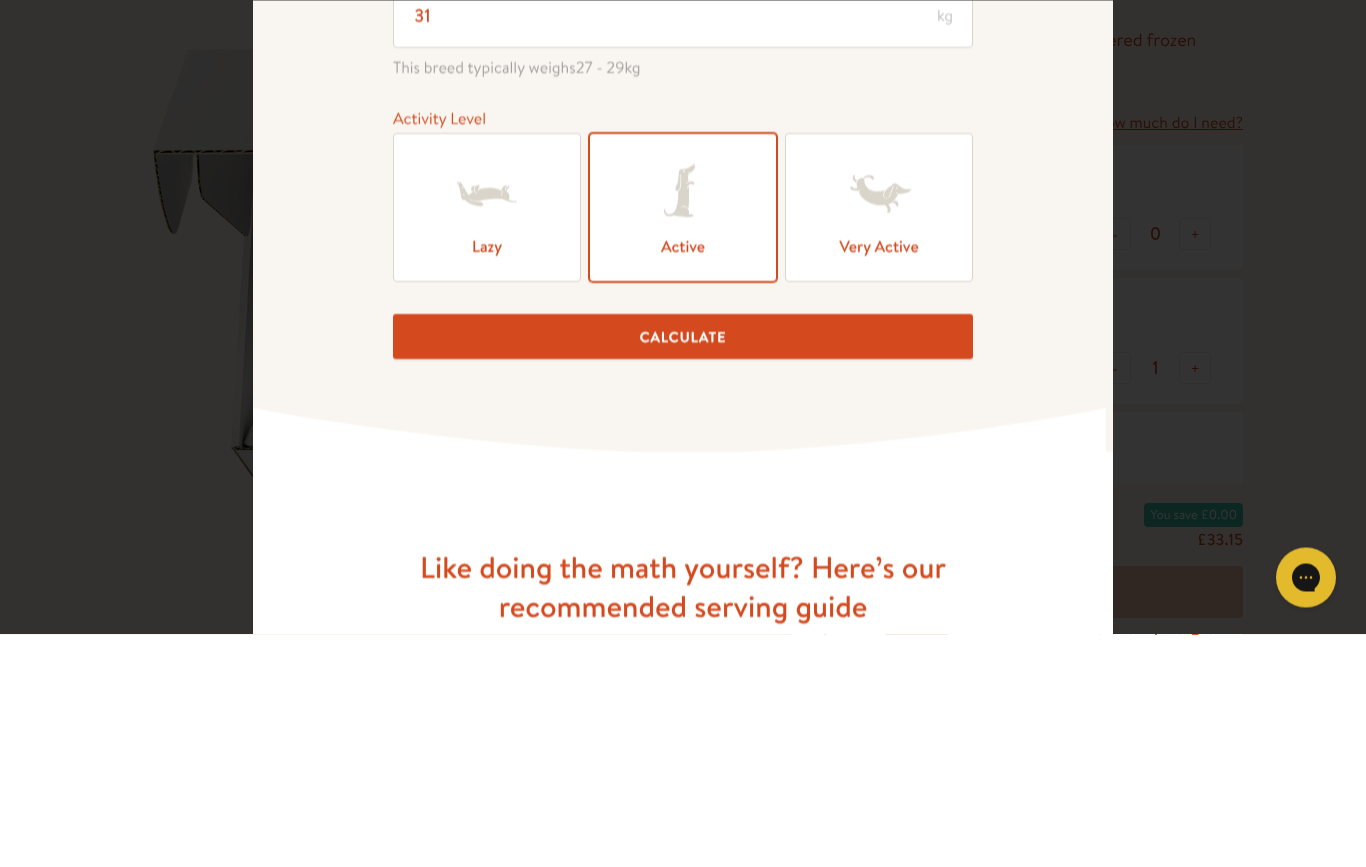 scroll, scrollTop: 233, scrollLeft: 0, axis: vertical 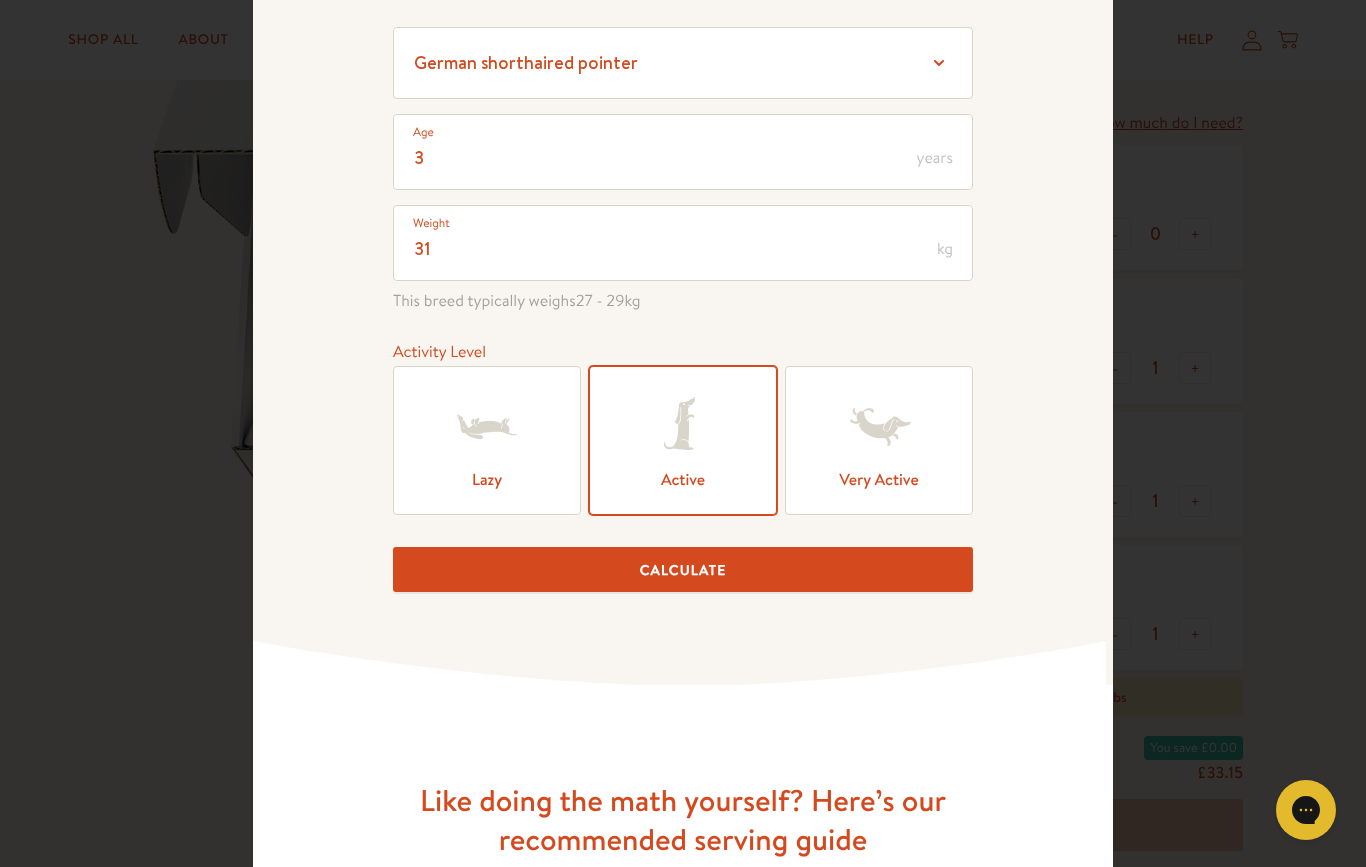 click on "Calculate" at bounding box center [683, 569] 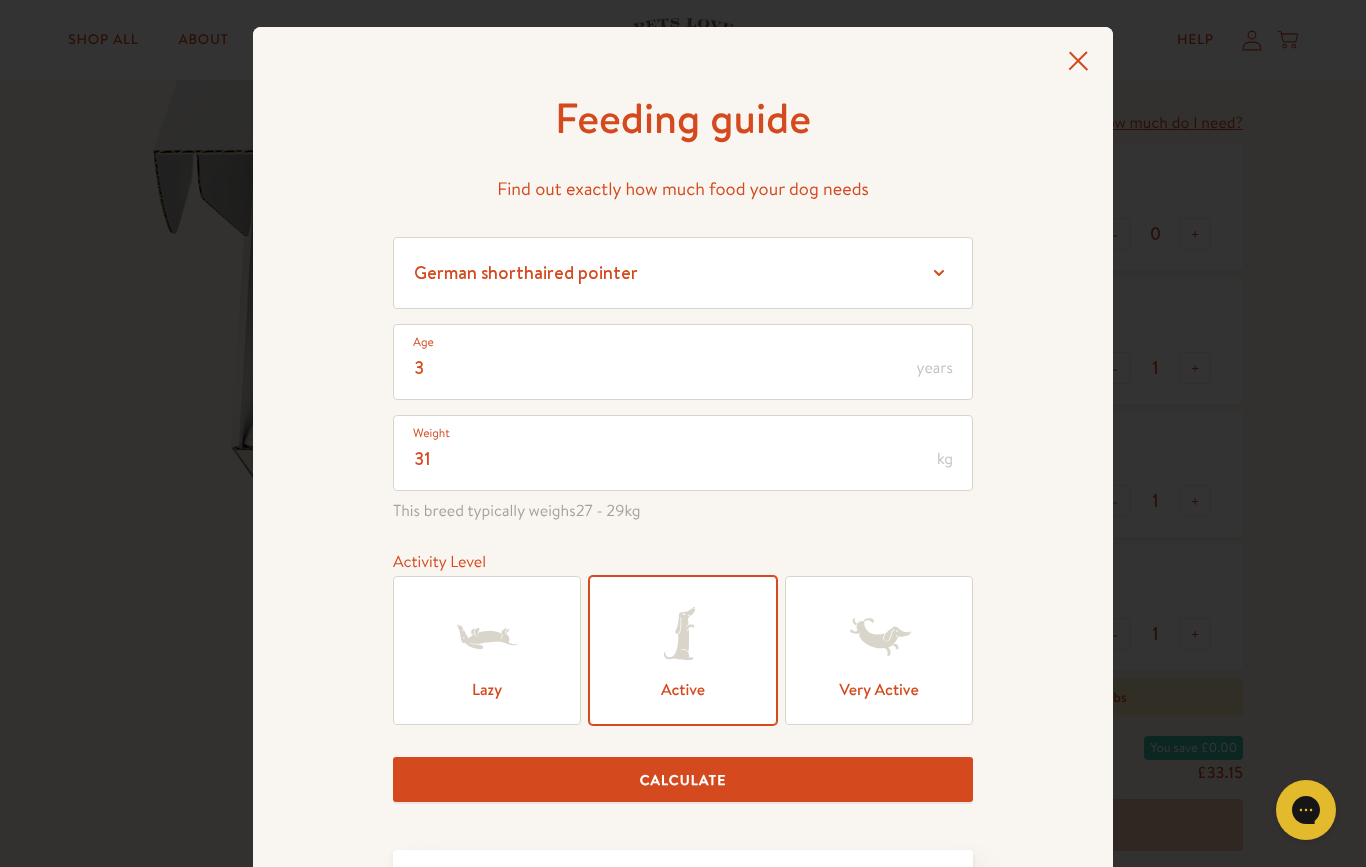 scroll, scrollTop: 0, scrollLeft: 0, axis: both 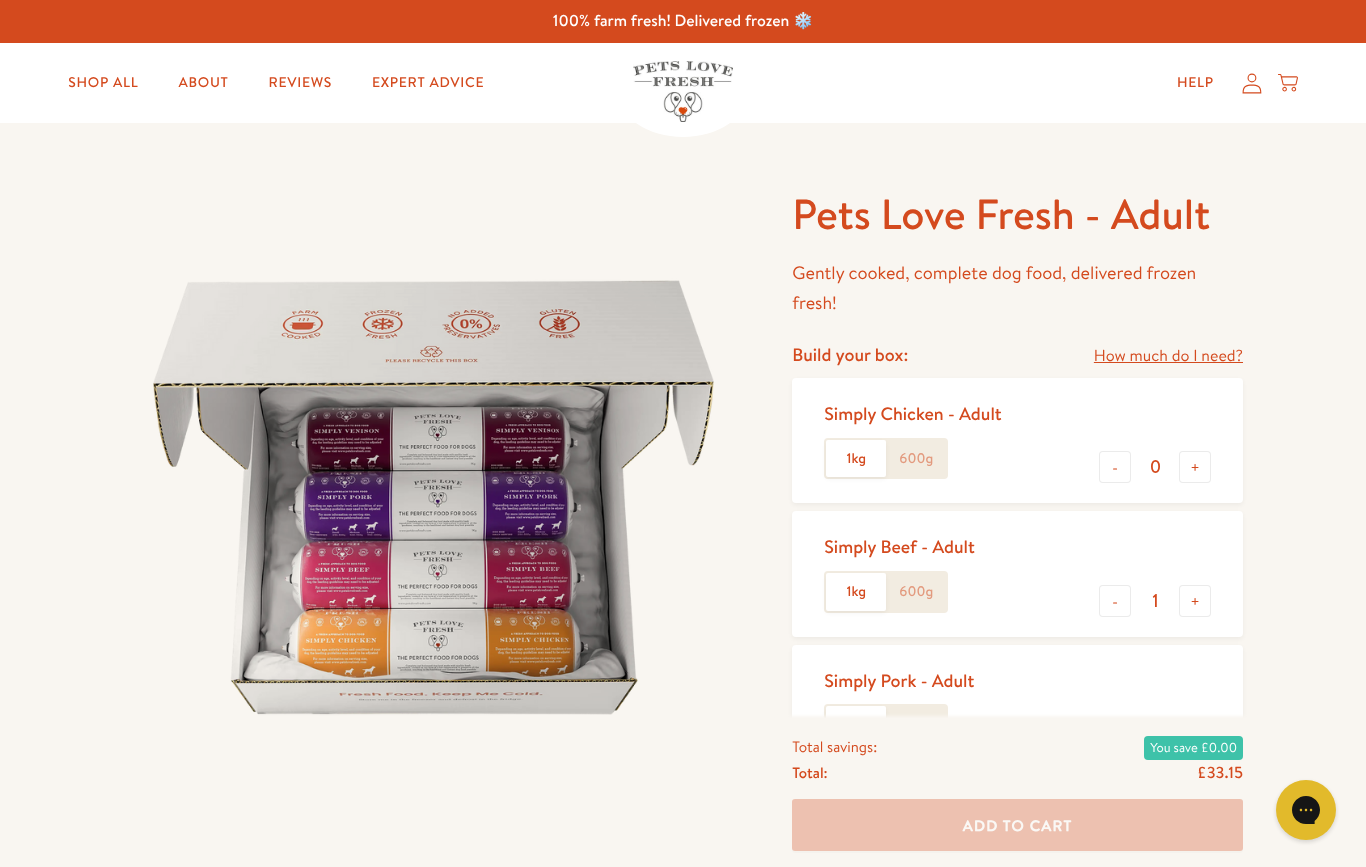 click on "Shop All" at bounding box center [103, 83] 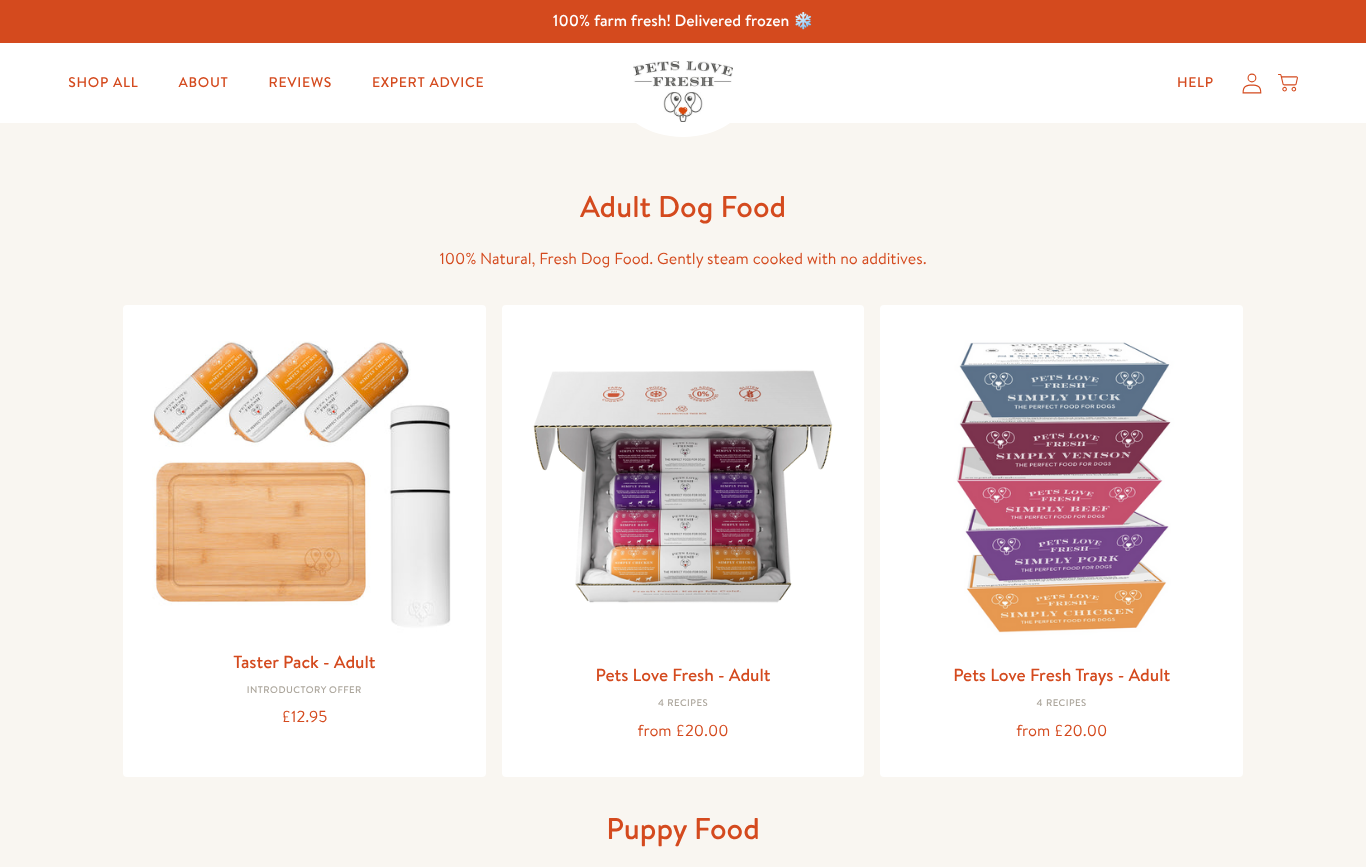 scroll, scrollTop: 0, scrollLeft: 0, axis: both 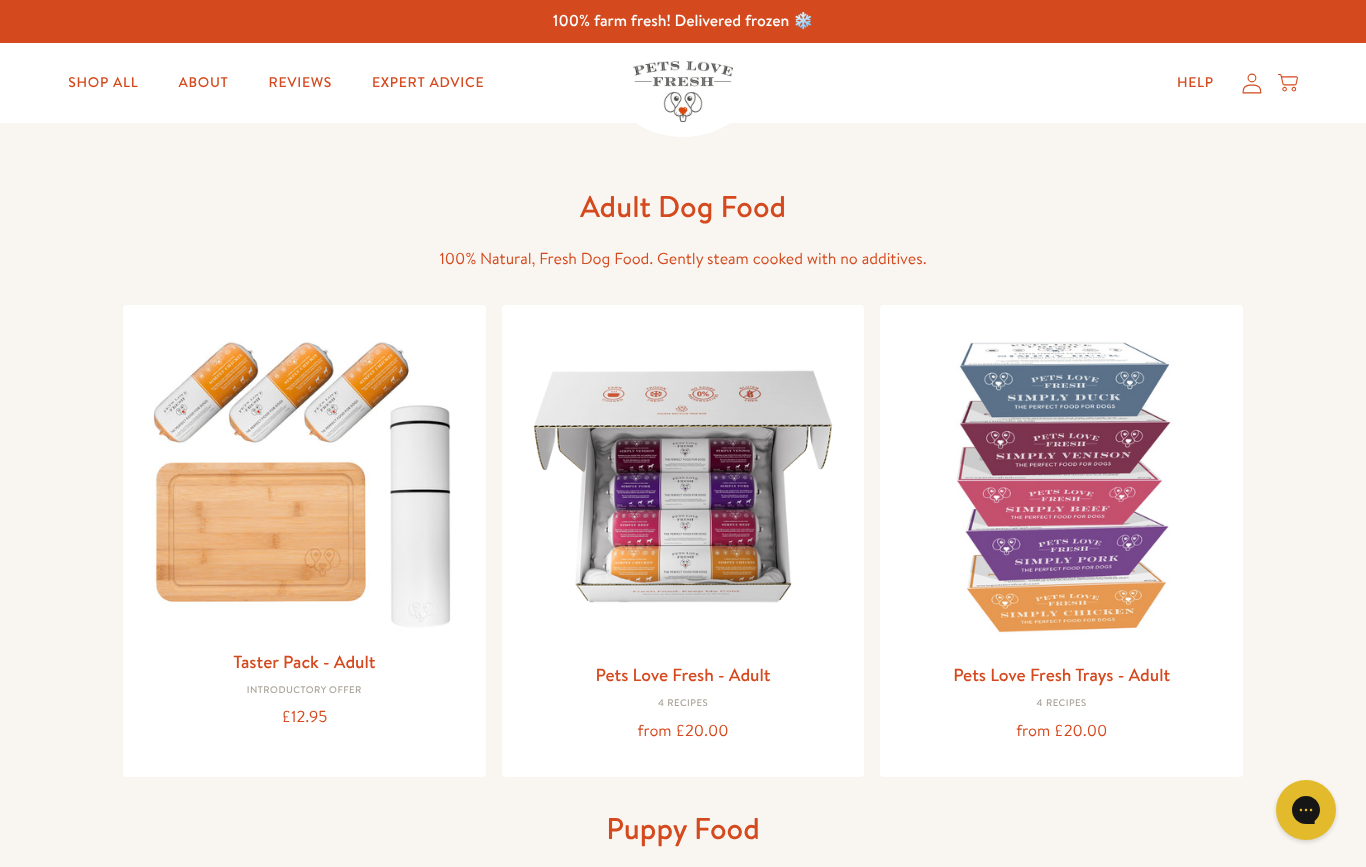 click on "Taster Pack - Adult" at bounding box center [304, 661] 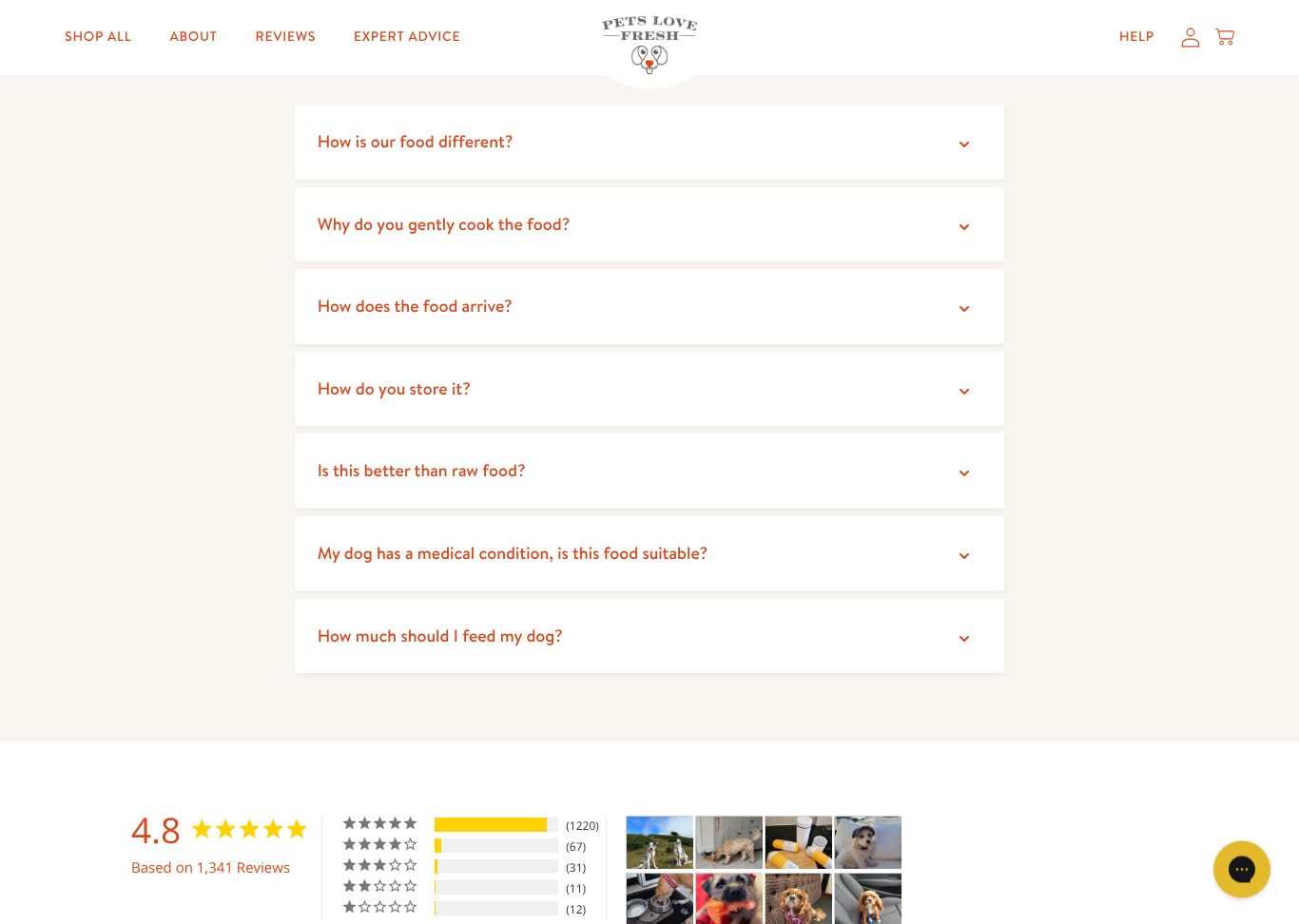 scroll, scrollTop: 3466, scrollLeft: 0, axis: vertical 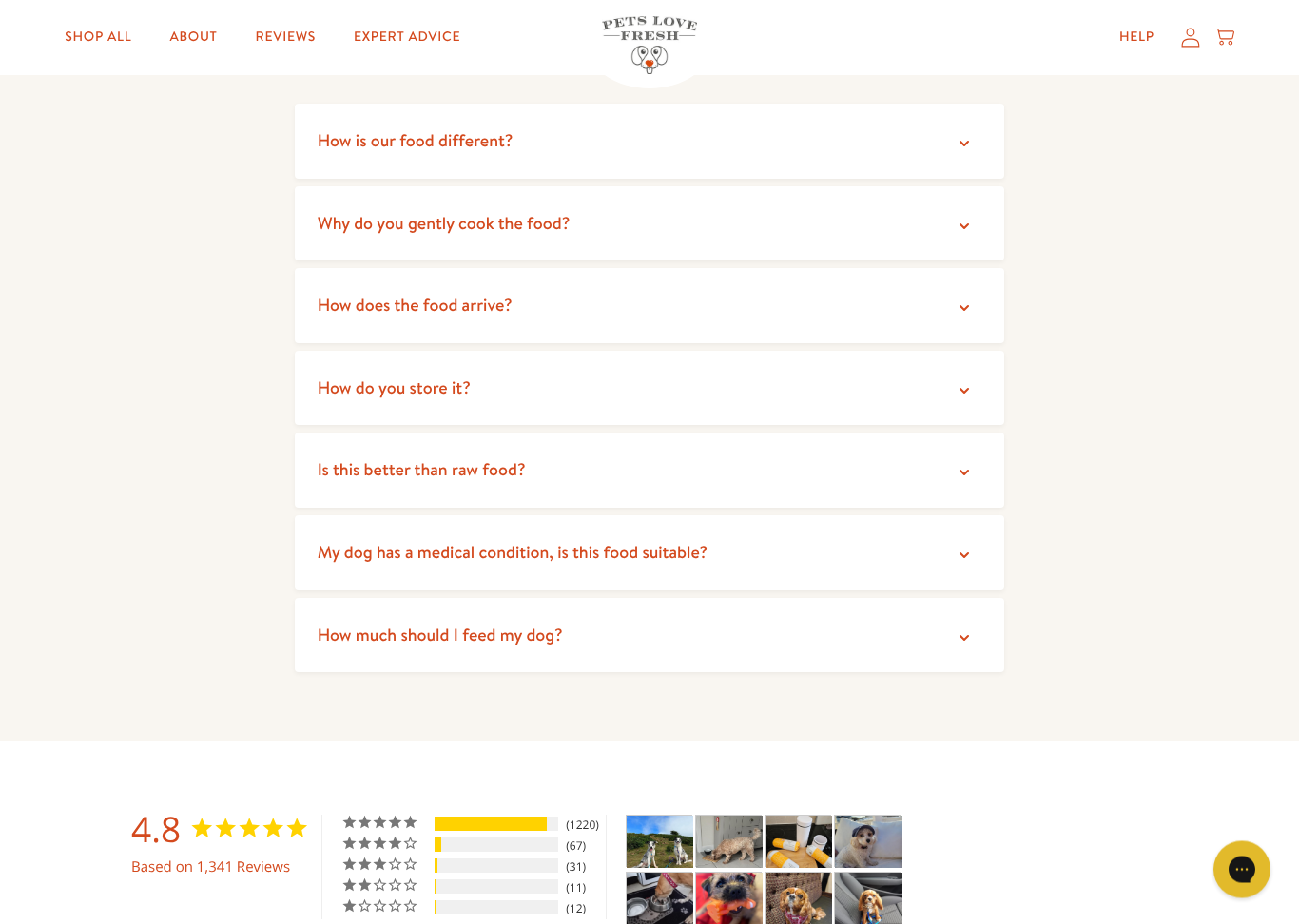 click on "Customer Reviews                                                                                                                  4.8                                                                                                                Based on 1,341 Reviews                                                                                                                         5 ★                                                                 91%                                                              1220                                                                                 4 ★                                                                  5%                                                              67                                                                                 3 ★                                                                  2%                                                              31                          2 ★ 1%  11 1 ★" at bounding box center (650, 1531) 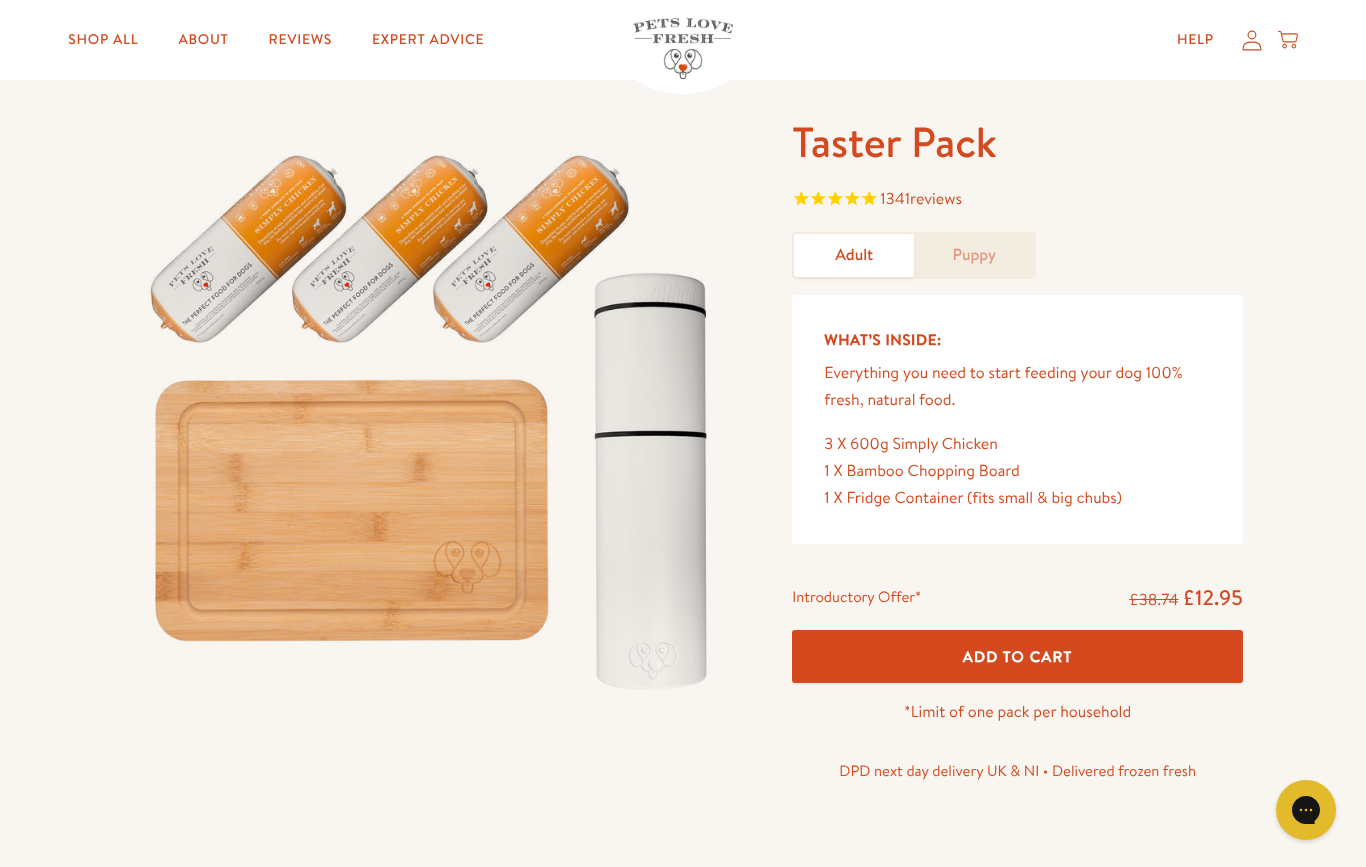 scroll, scrollTop: 0, scrollLeft: 0, axis: both 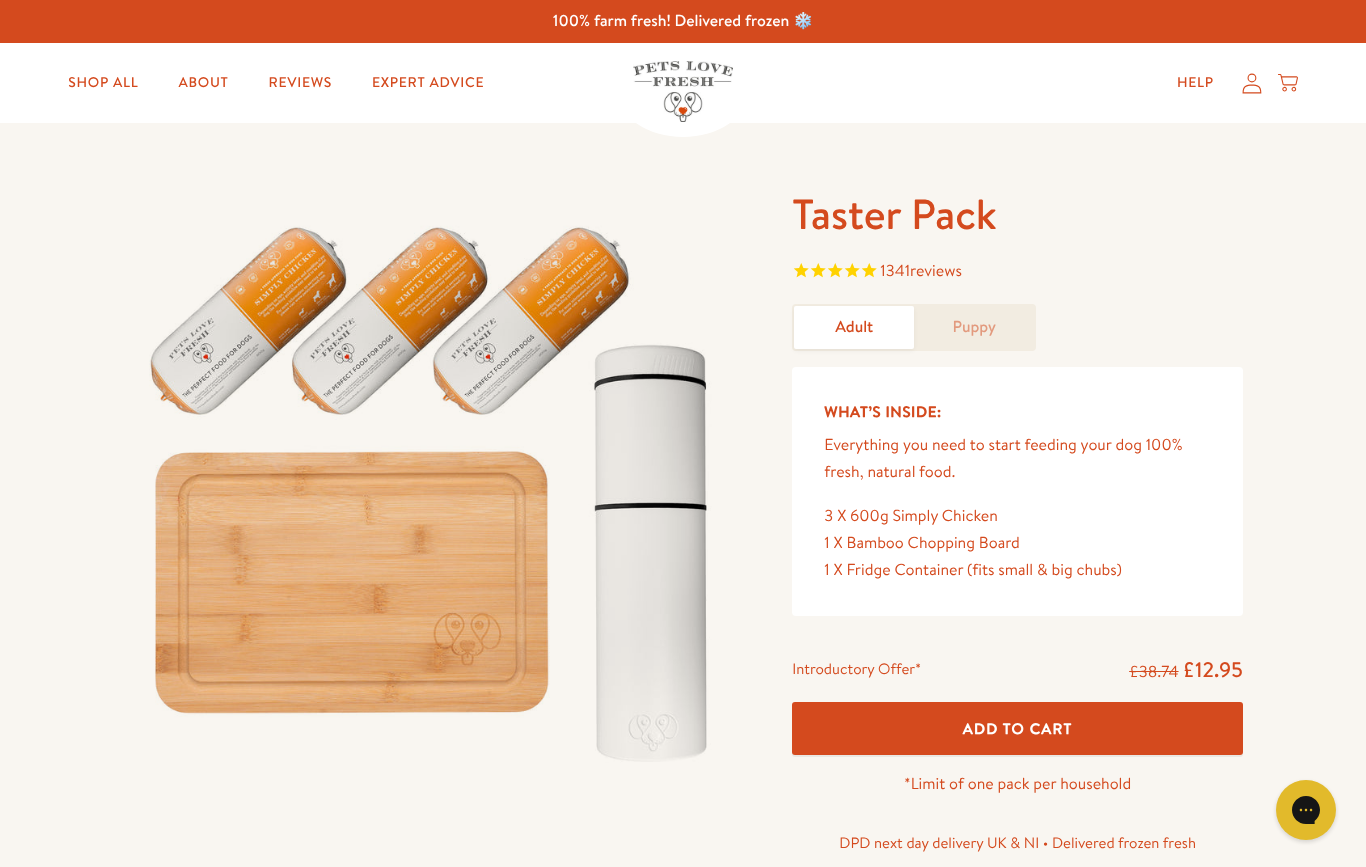 click on "Shop All" at bounding box center [103, 83] 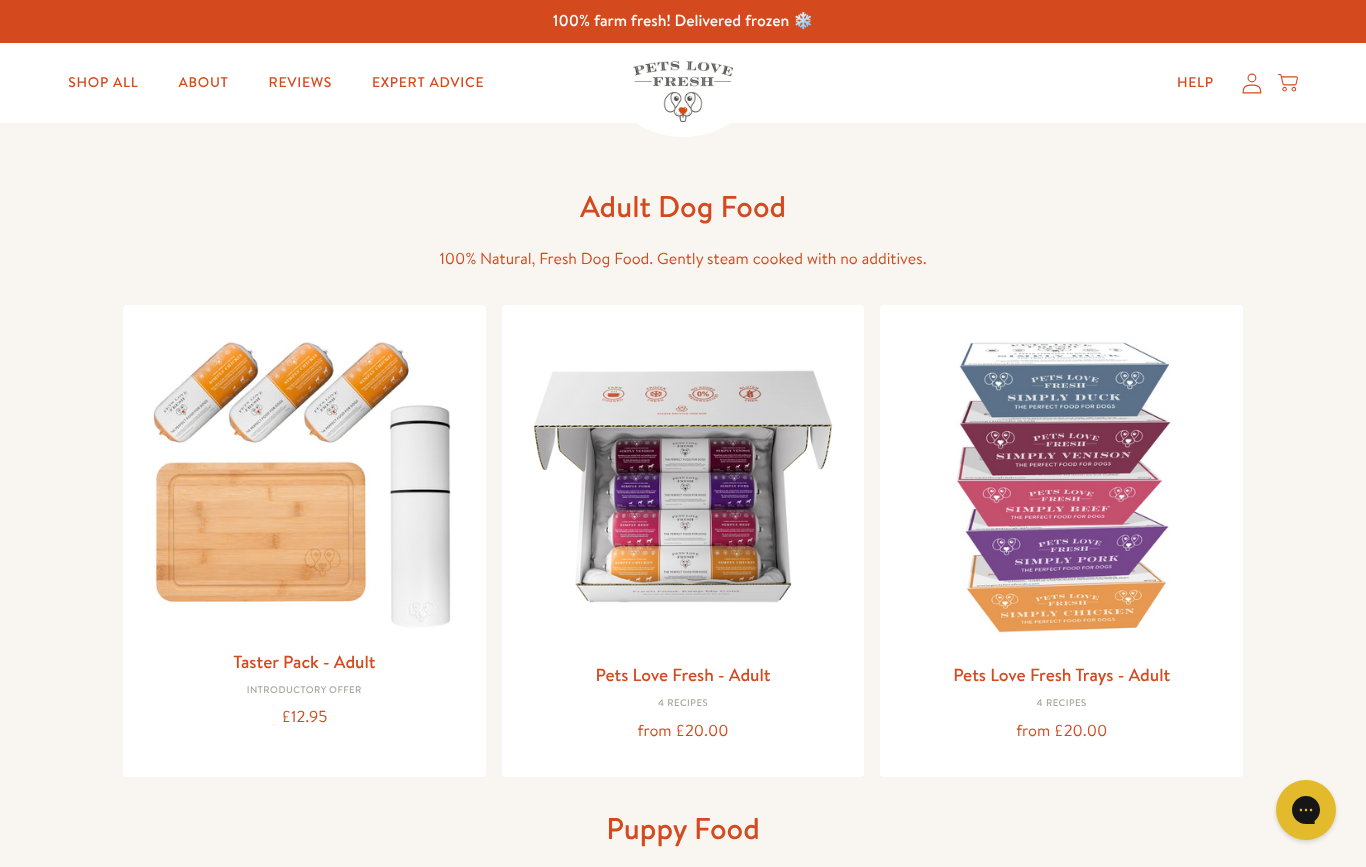 scroll, scrollTop: 0, scrollLeft: 0, axis: both 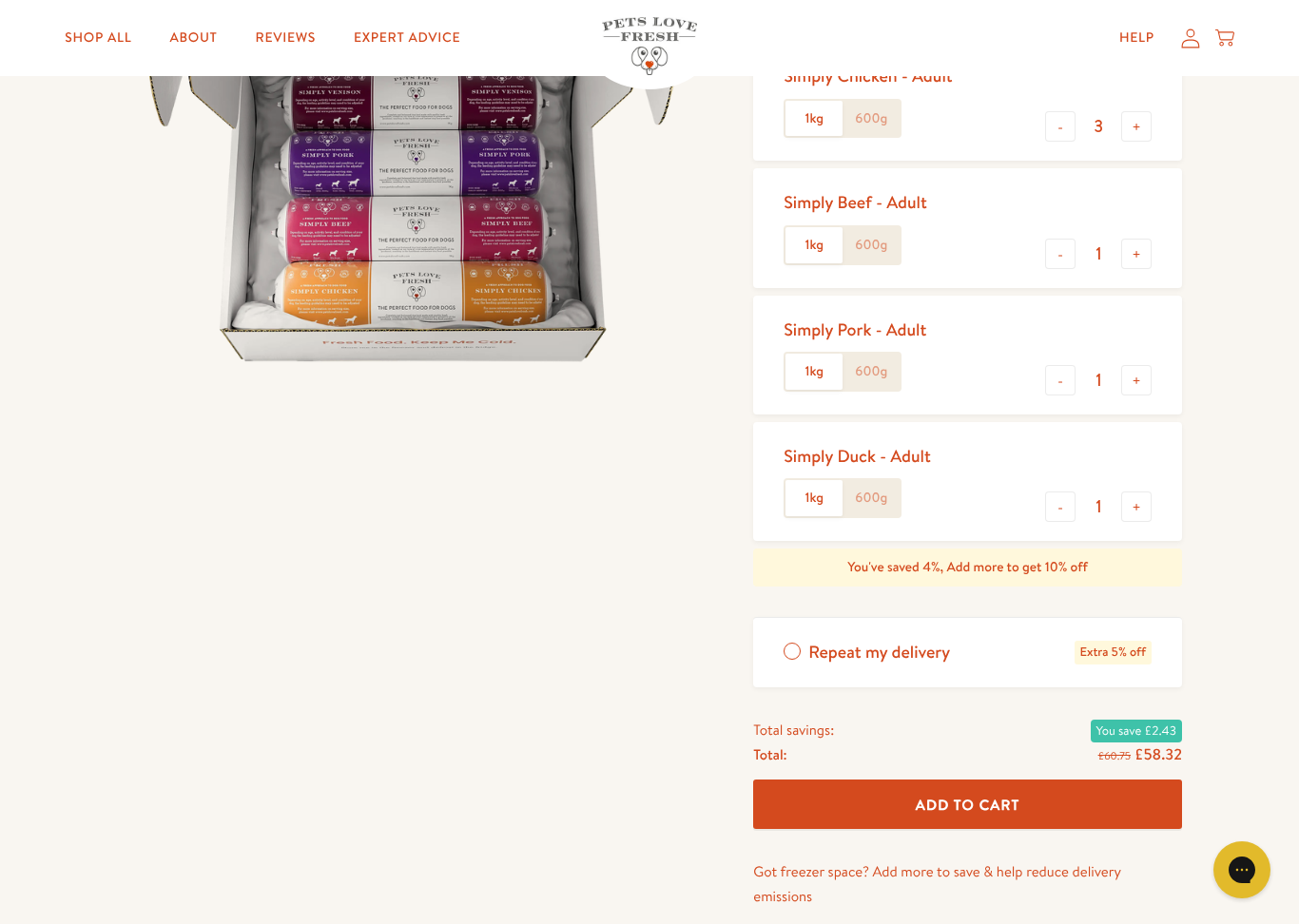 click on "-" at bounding box center [1060, 126] 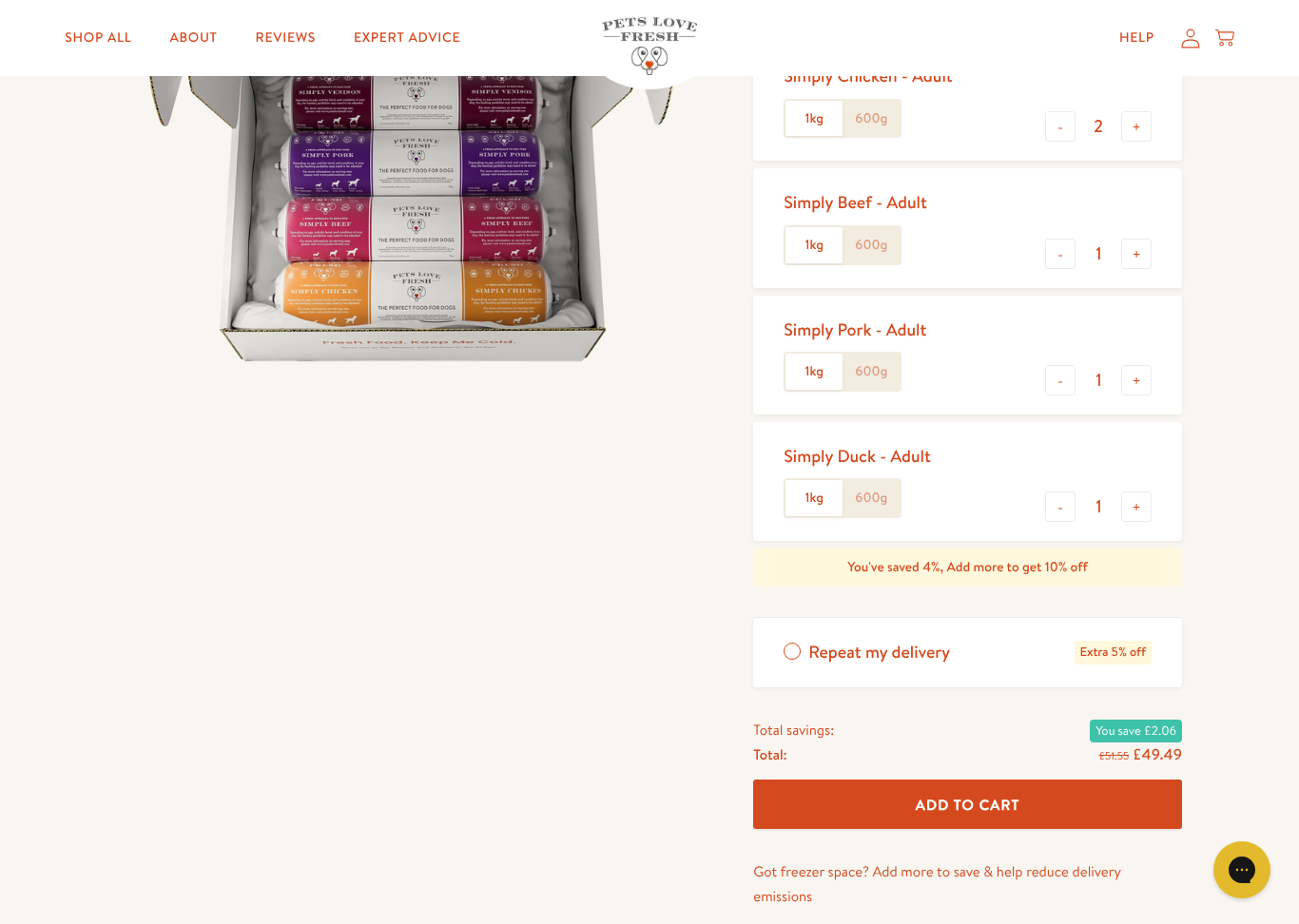 click on "-" at bounding box center (1060, 126) 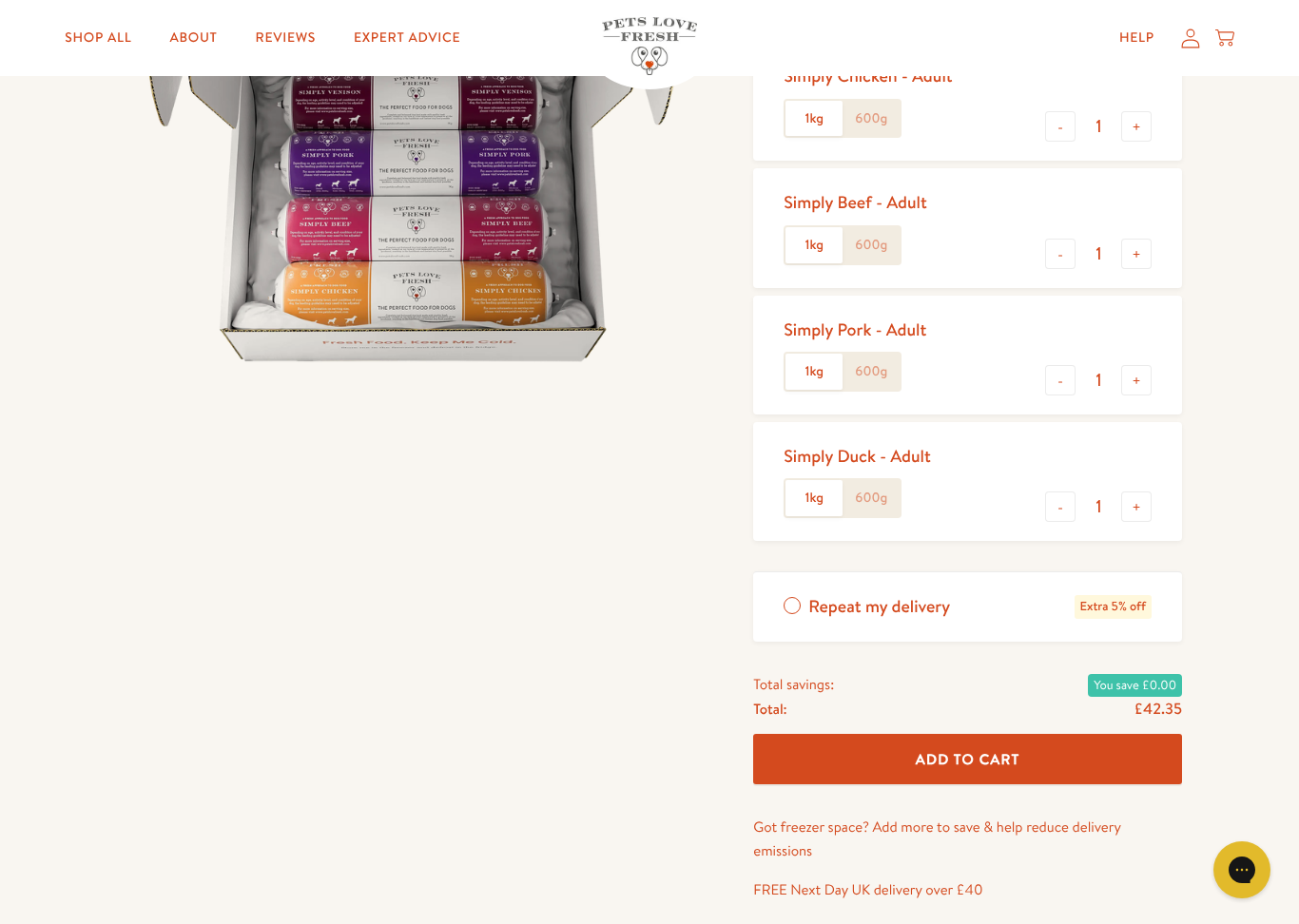 click on "-" at bounding box center [1060, 126] 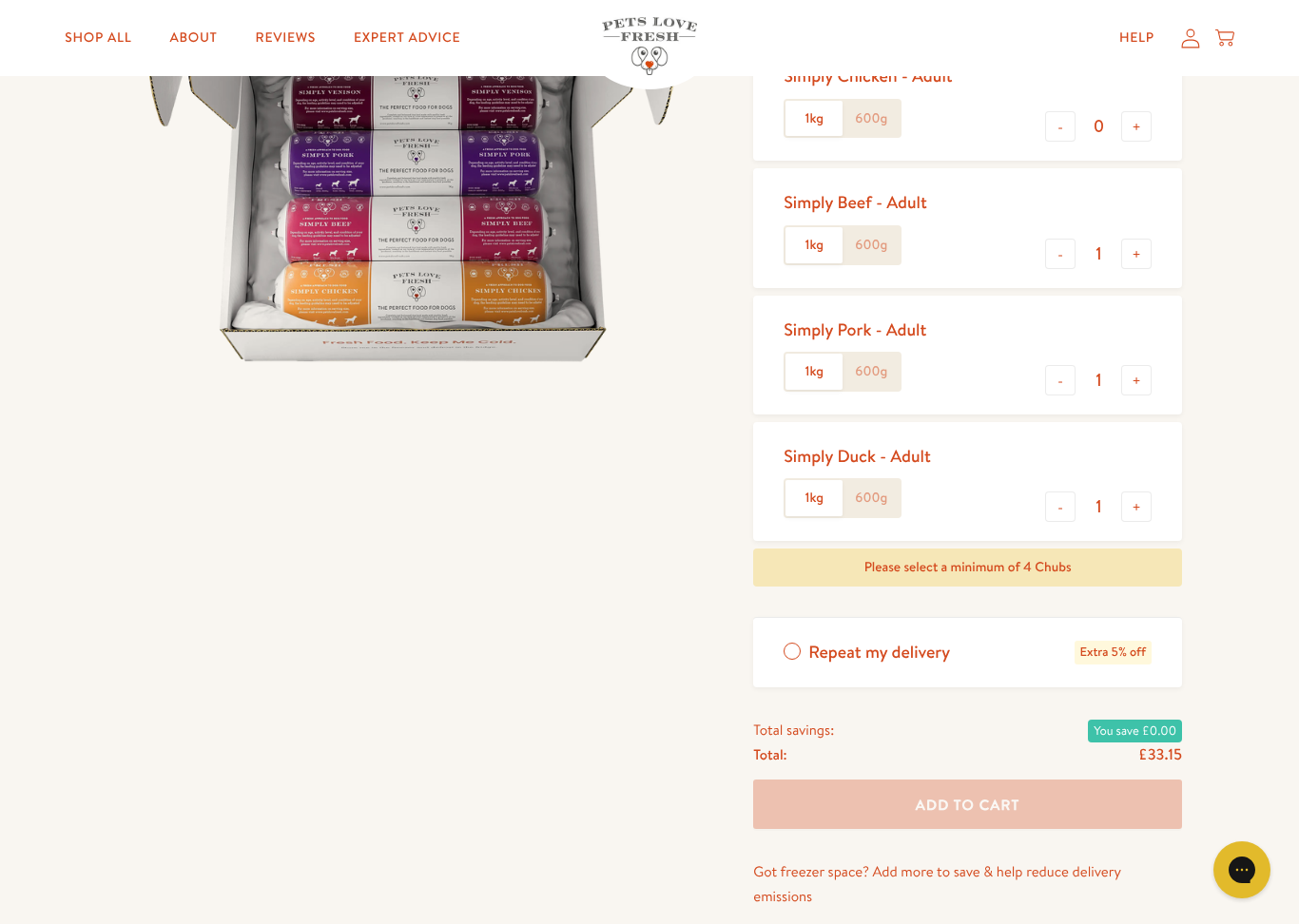 click on "+" at bounding box center [1136, 380] 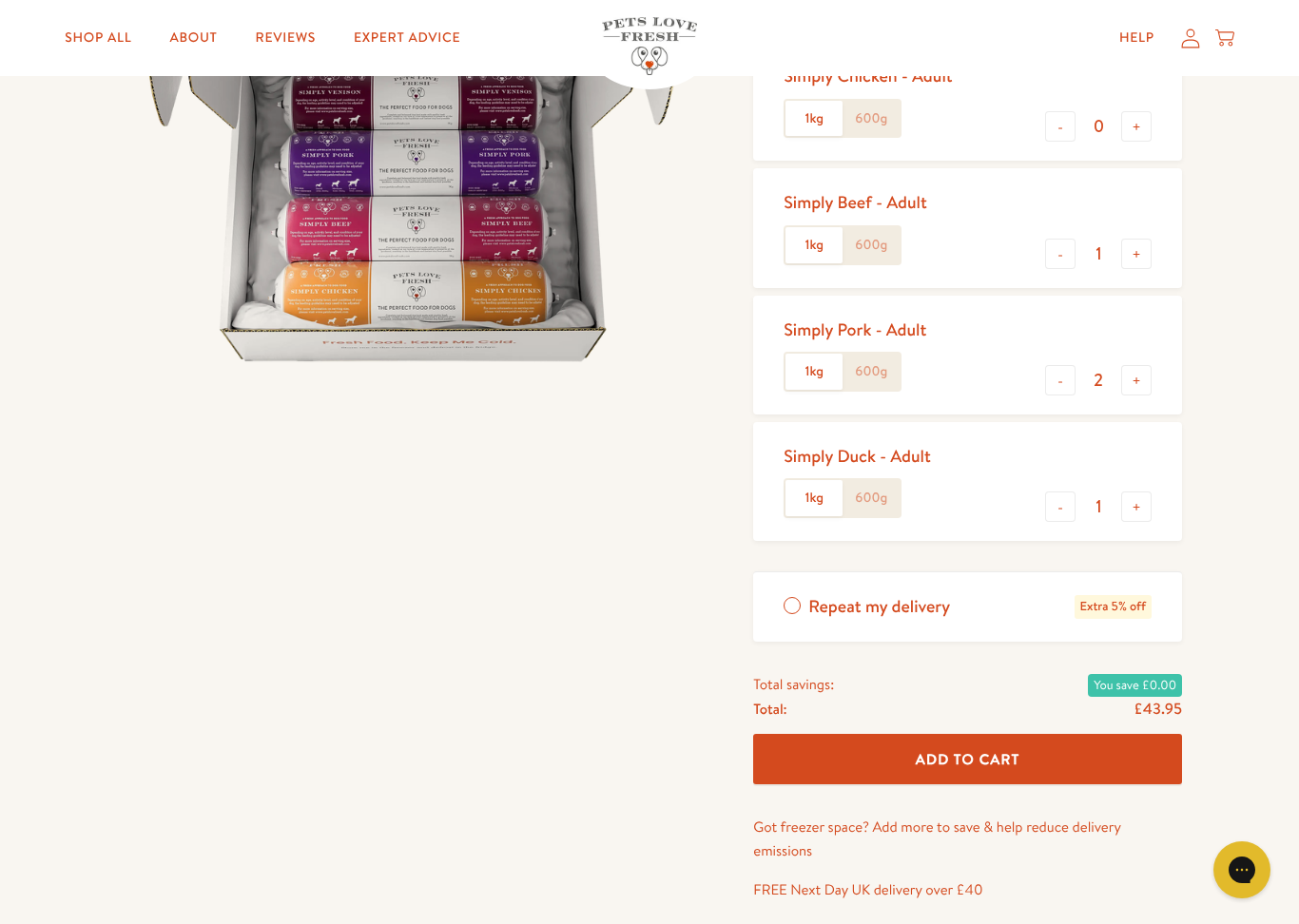 click on "+" at bounding box center (1136, 507) 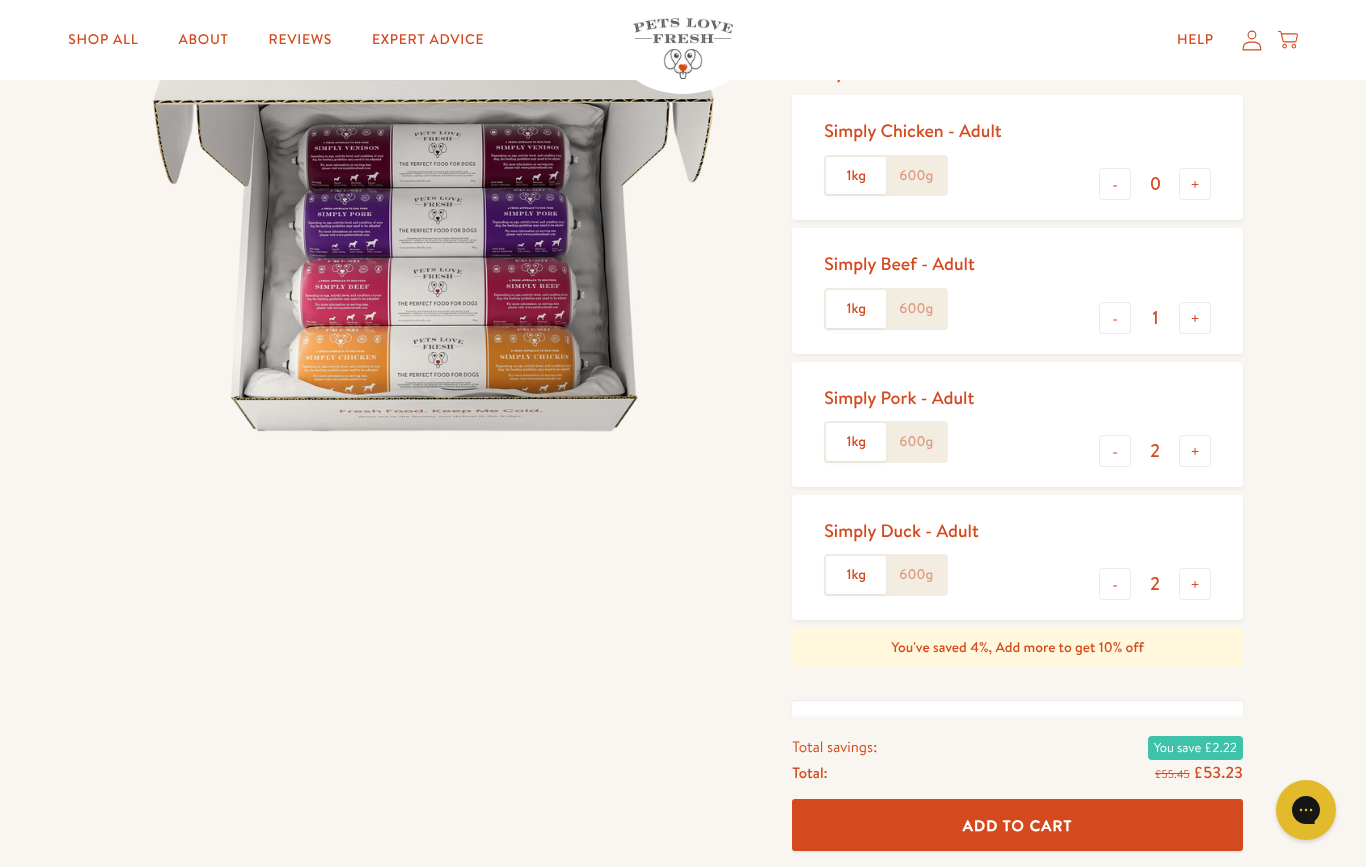 scroll, scrollTop: 282, scrollLeft: 0, axis: vertical 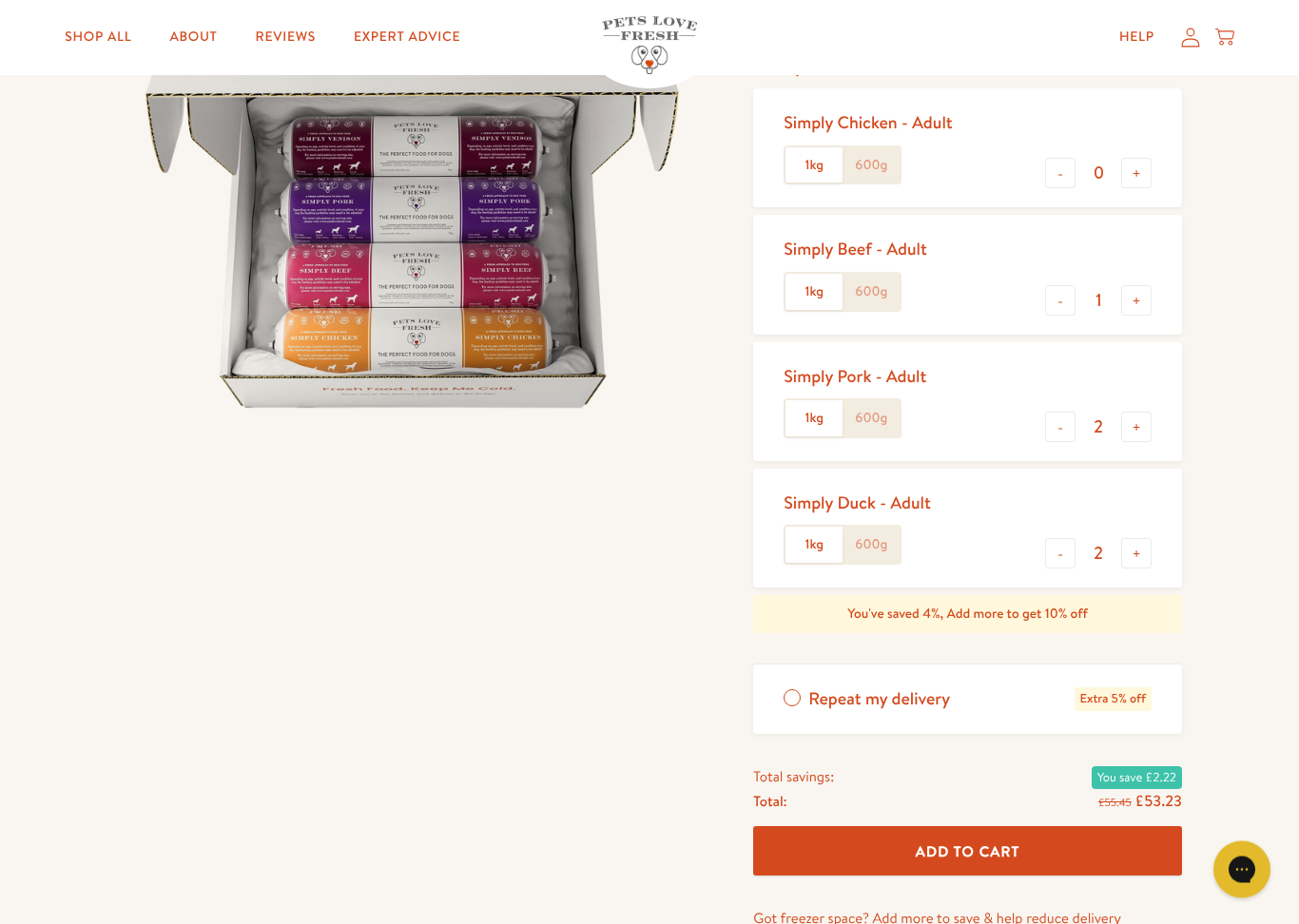 click on "+" at bounding box center (1136, 174) 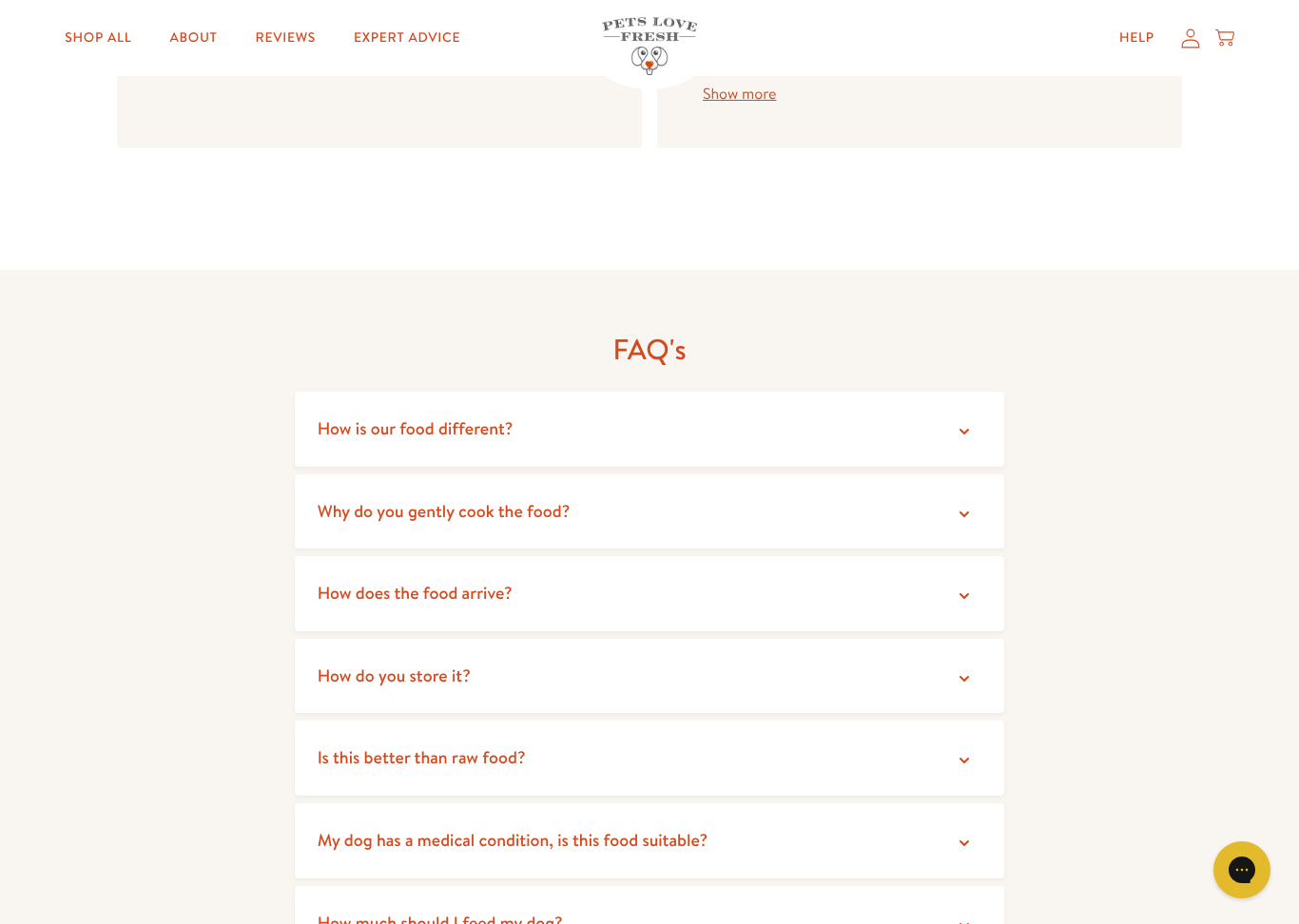 scroll, scrollTop: 3013, scrollLeft: 0, axis: vertical 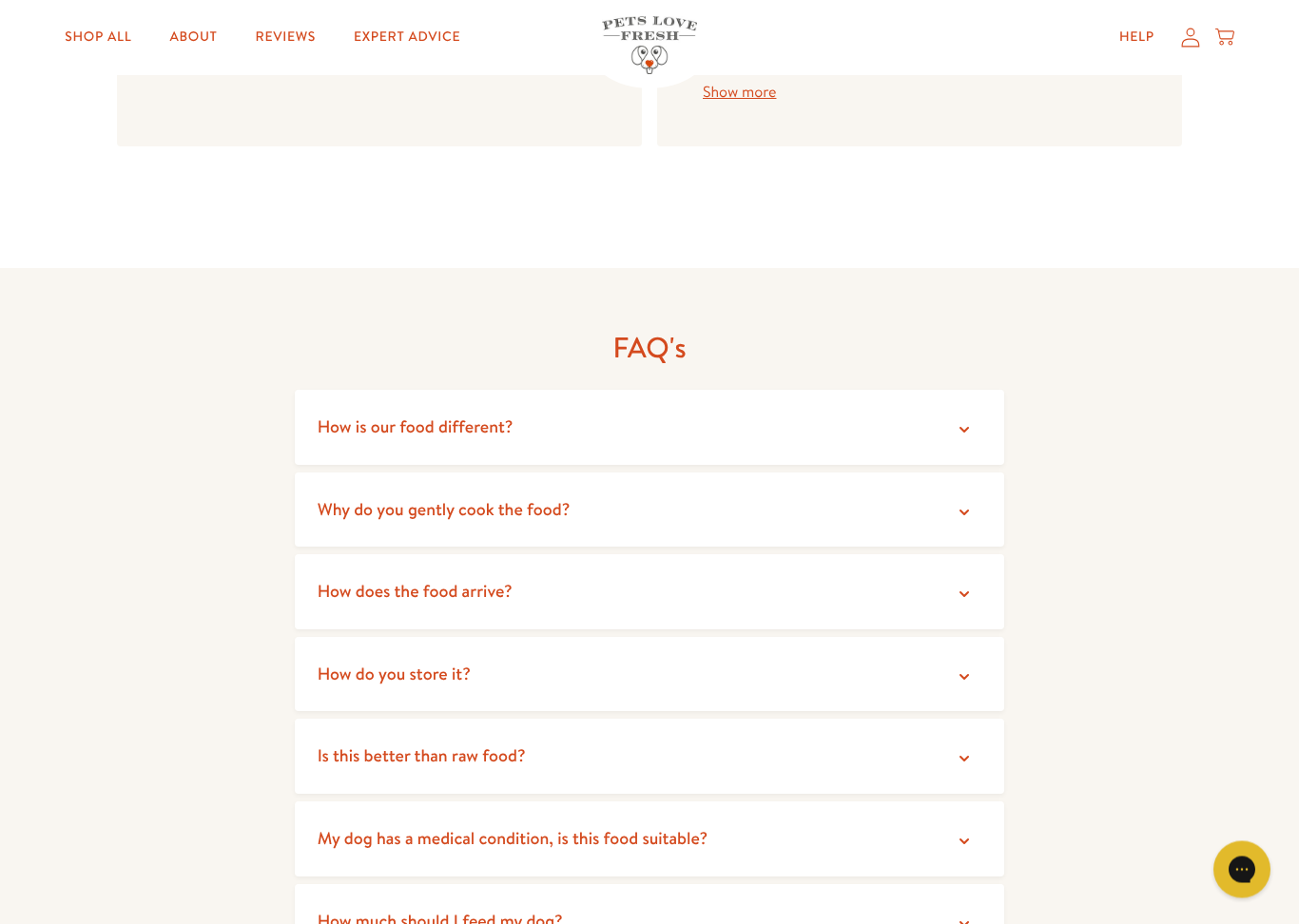 click 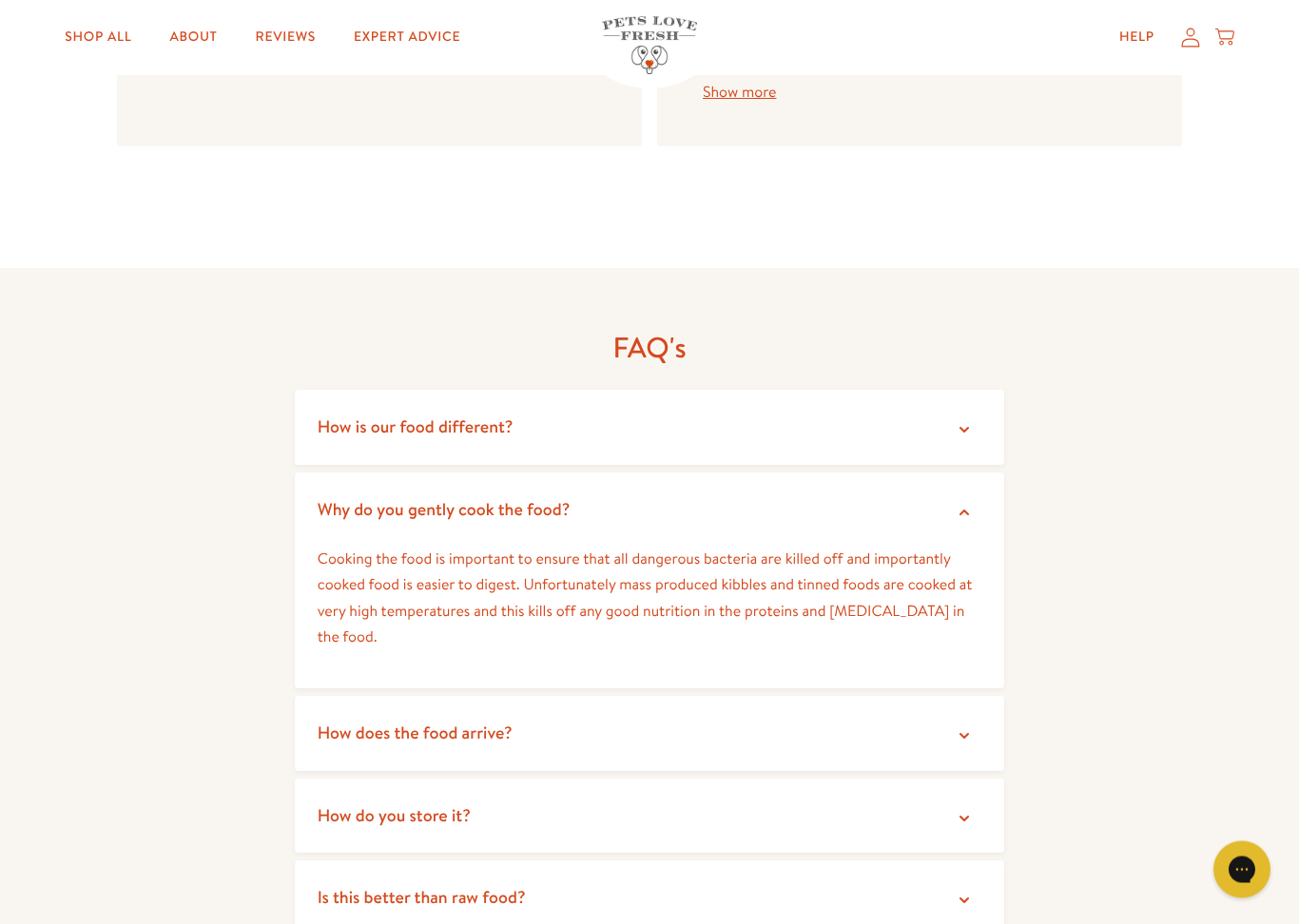 scroll, scrollTop: 3014, scrollLeft: 0, axis: vertical 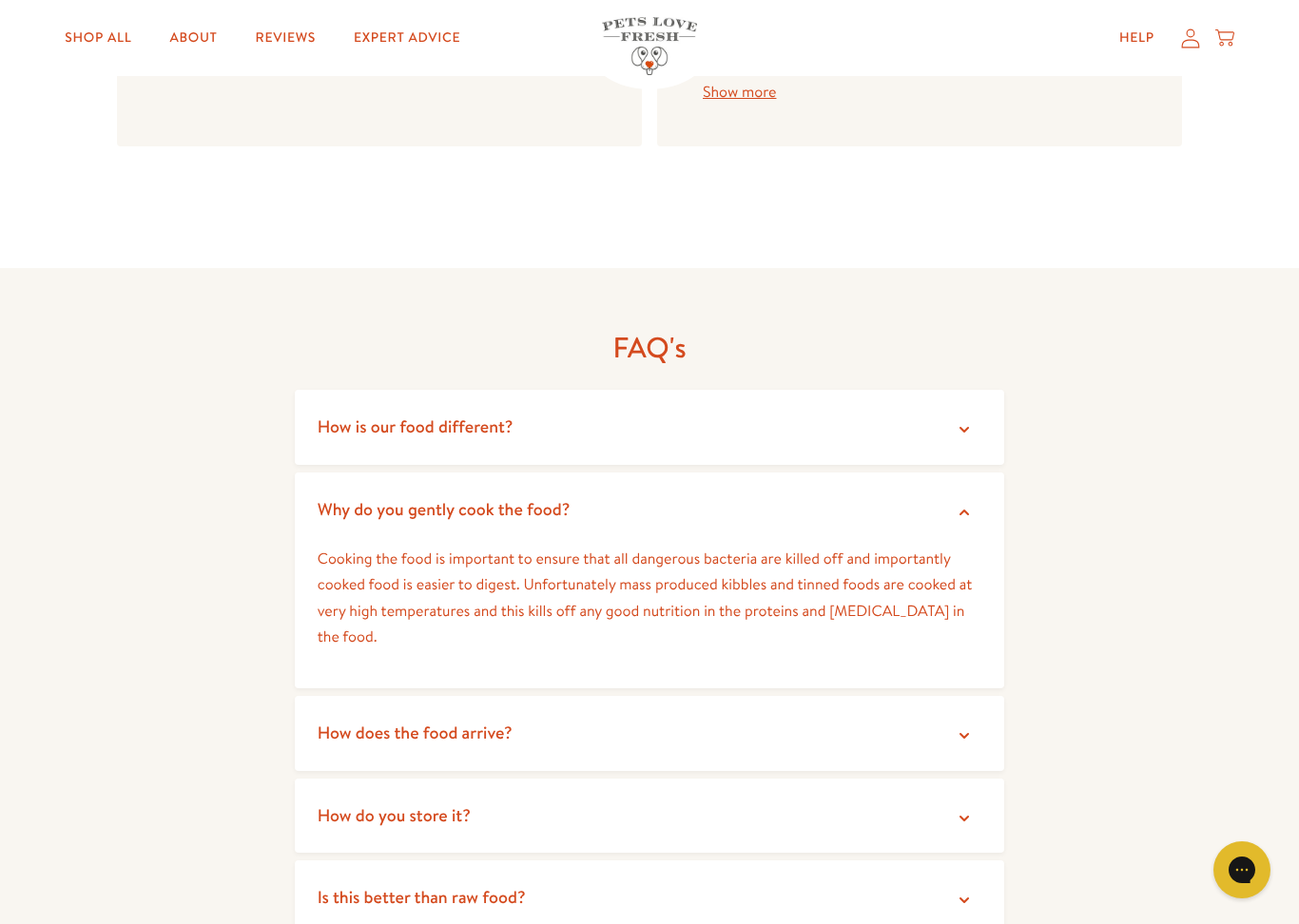 click on "FAQ's
How is our food different?
We use high quality natural ingredients including human grade British farmed chicken. We gently cook the food on our farm at a low temperature and deliver it frozen fresh to your door. This means that all the goodness from the food makes it fresh to your dog's bowl.
Why do you gently cook the food?
How does the food arrive?
How do you store it?" at bounding box center (650, 714) 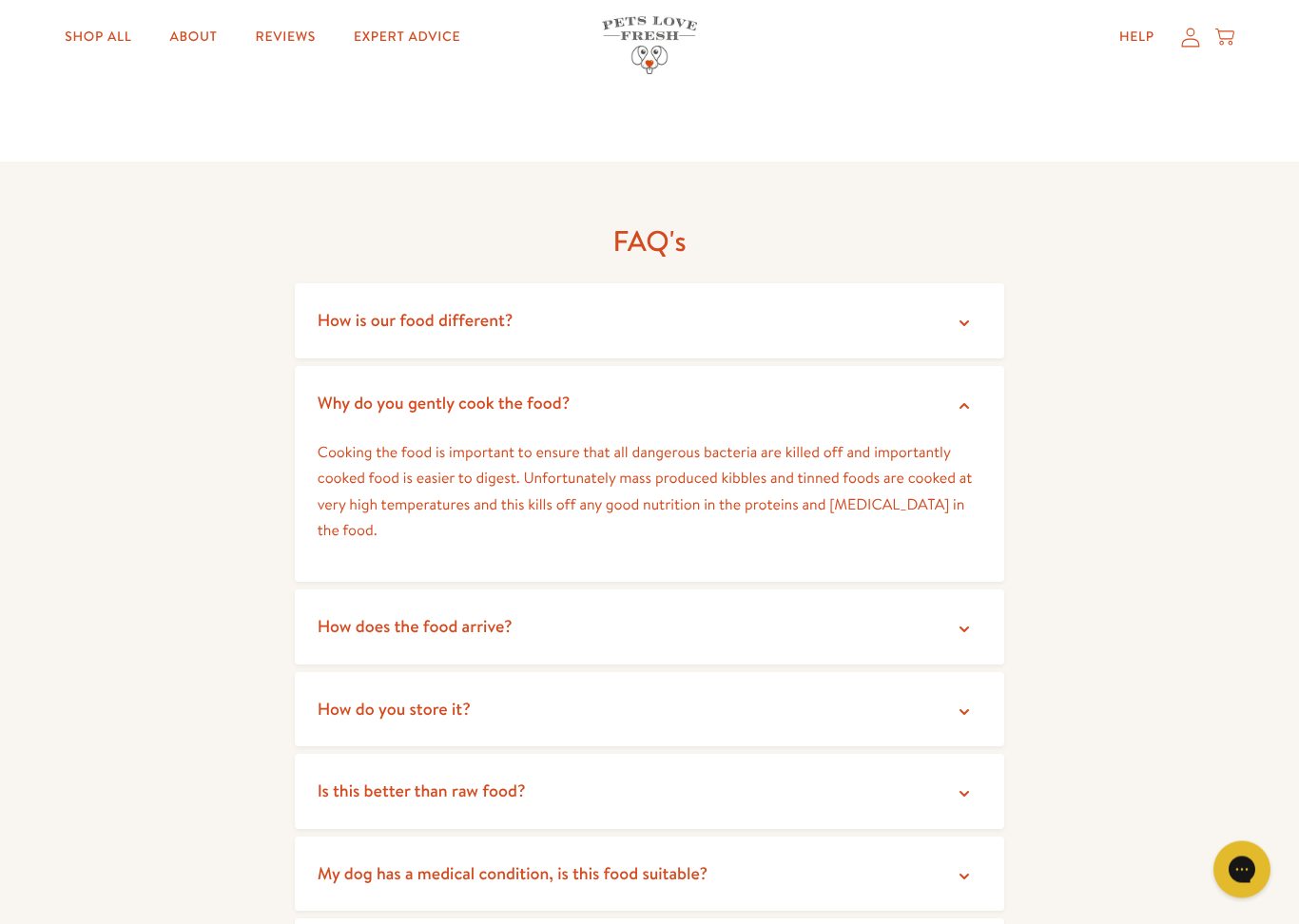 scroll, scrollTop: 3121, scrollLeft: 0, axis: vertical 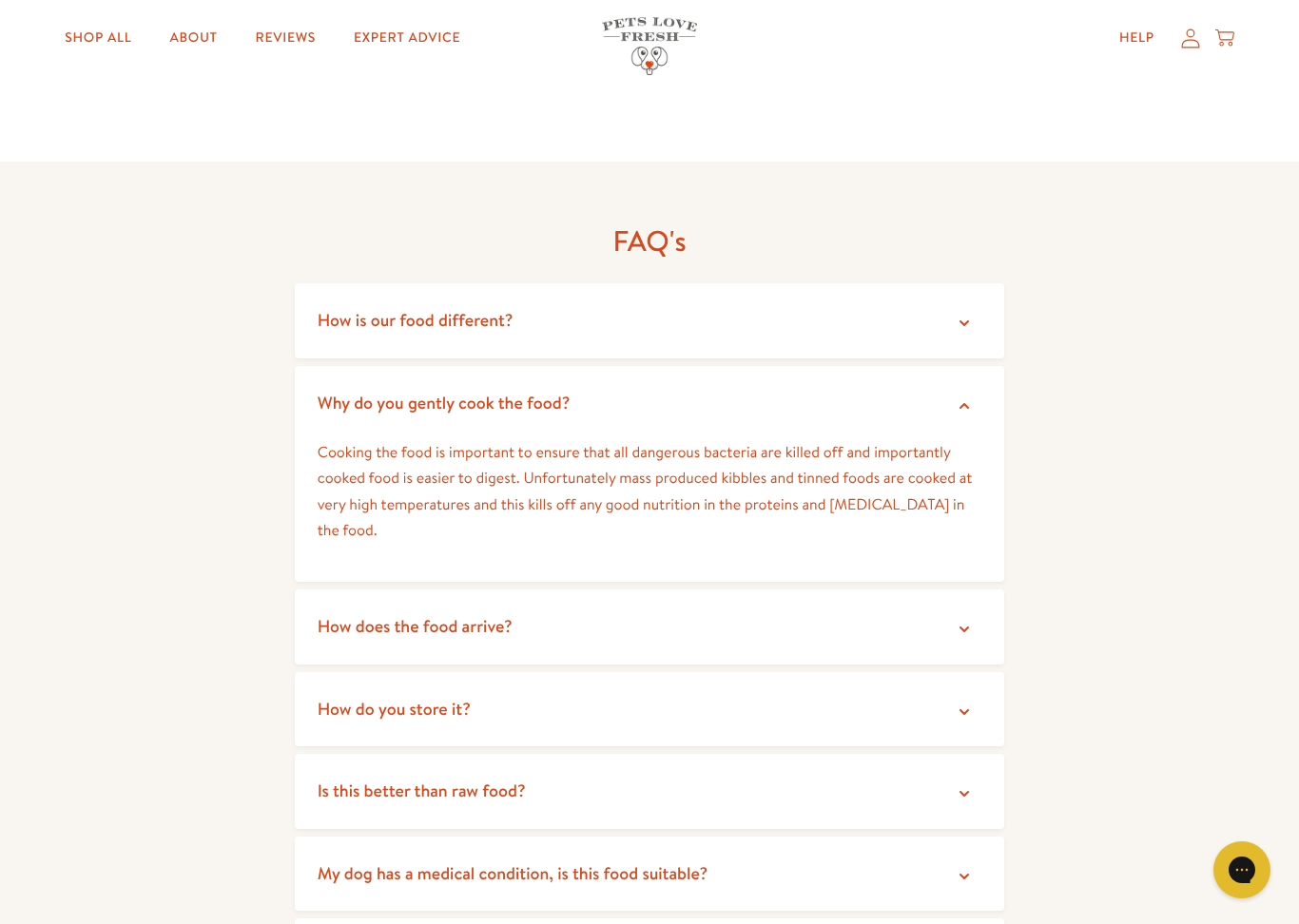 click on "How do you store it?" at bounding box center [650, 709] 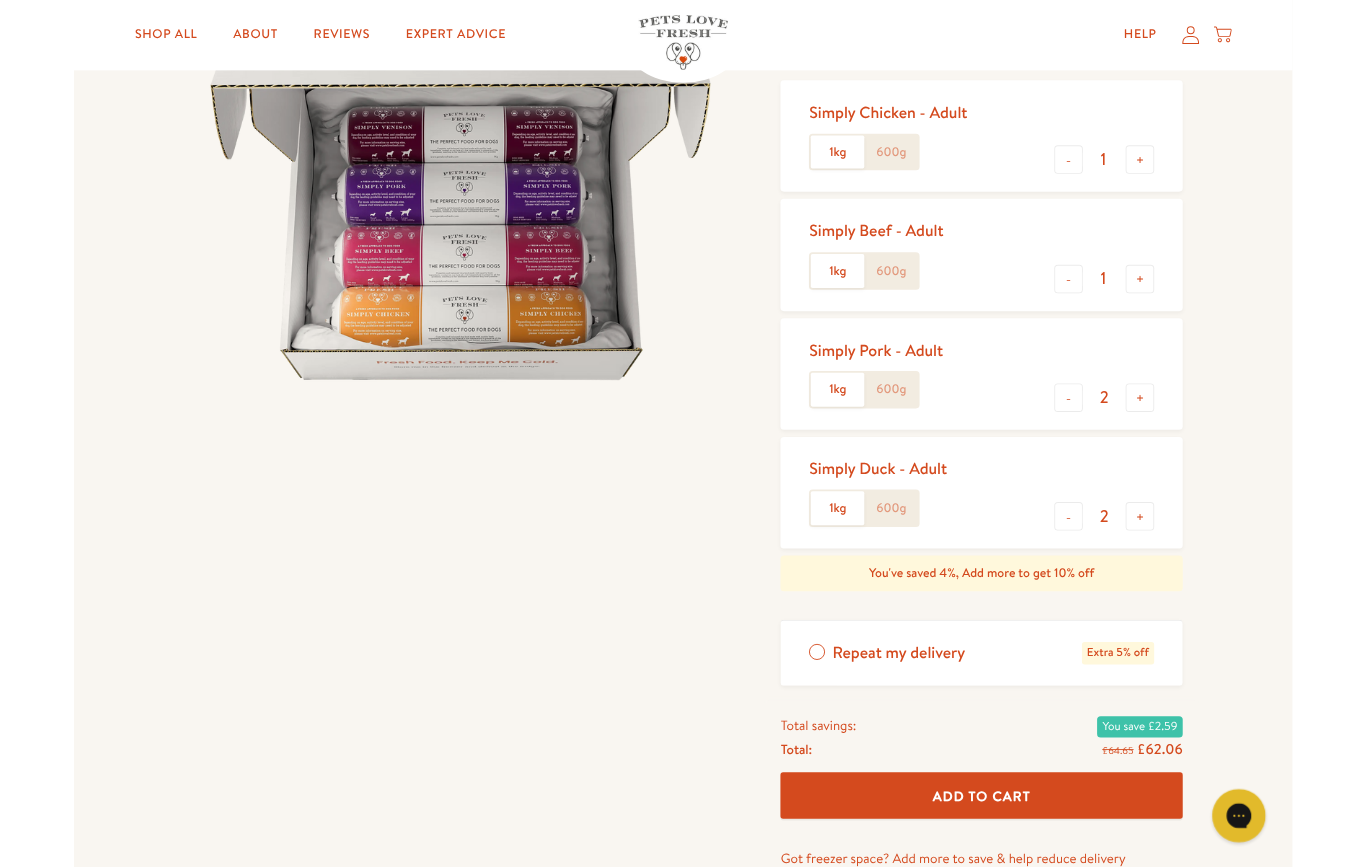 scroll, scrollTop: 0, scrollLeft: 0, axis: both 